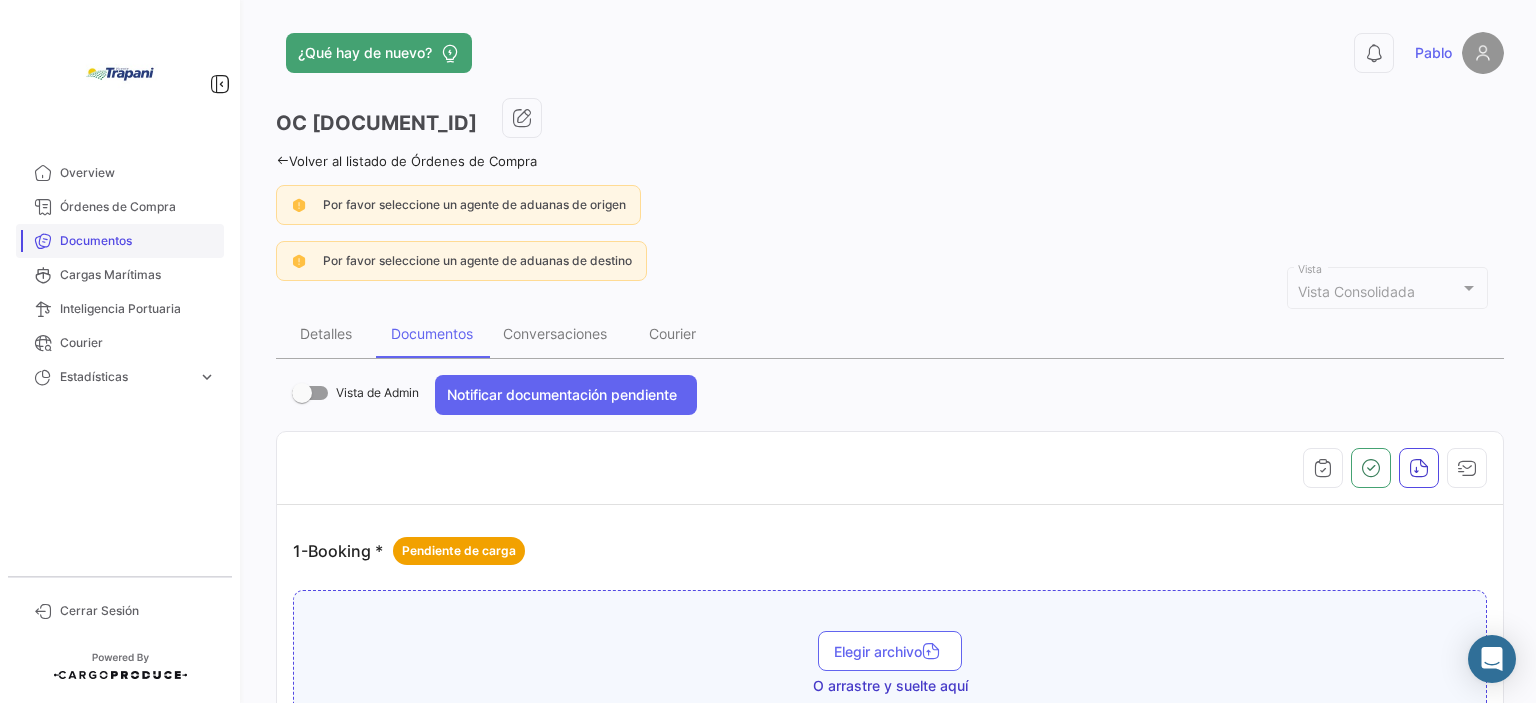 scroll, scrollTop: 0, scrollLeft: 0, axis: both 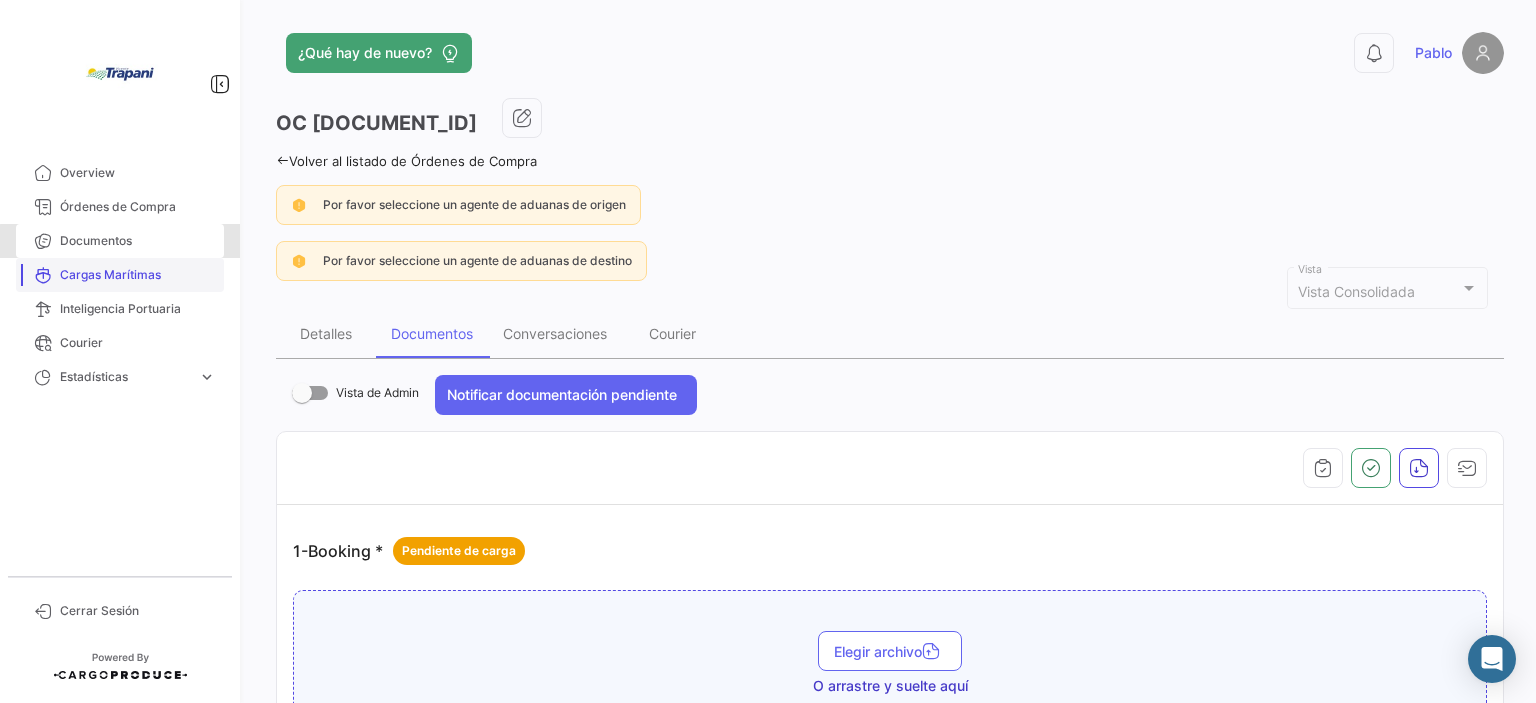 drag, startPoint x: 124, startPoint y: 247, endPoint x: 202, endPoint y: 260, distance: 79.07591 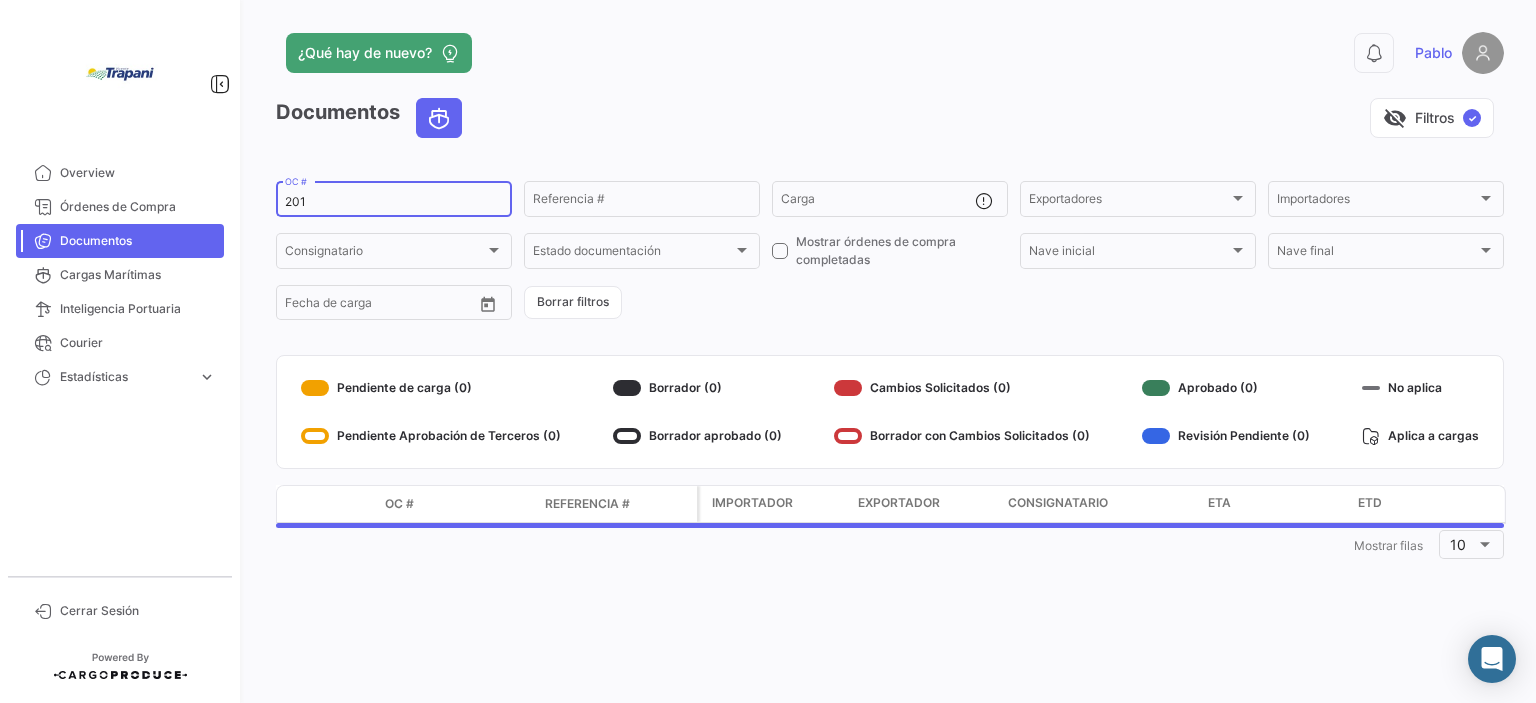 click on "201" at bounding box center [394, 202] 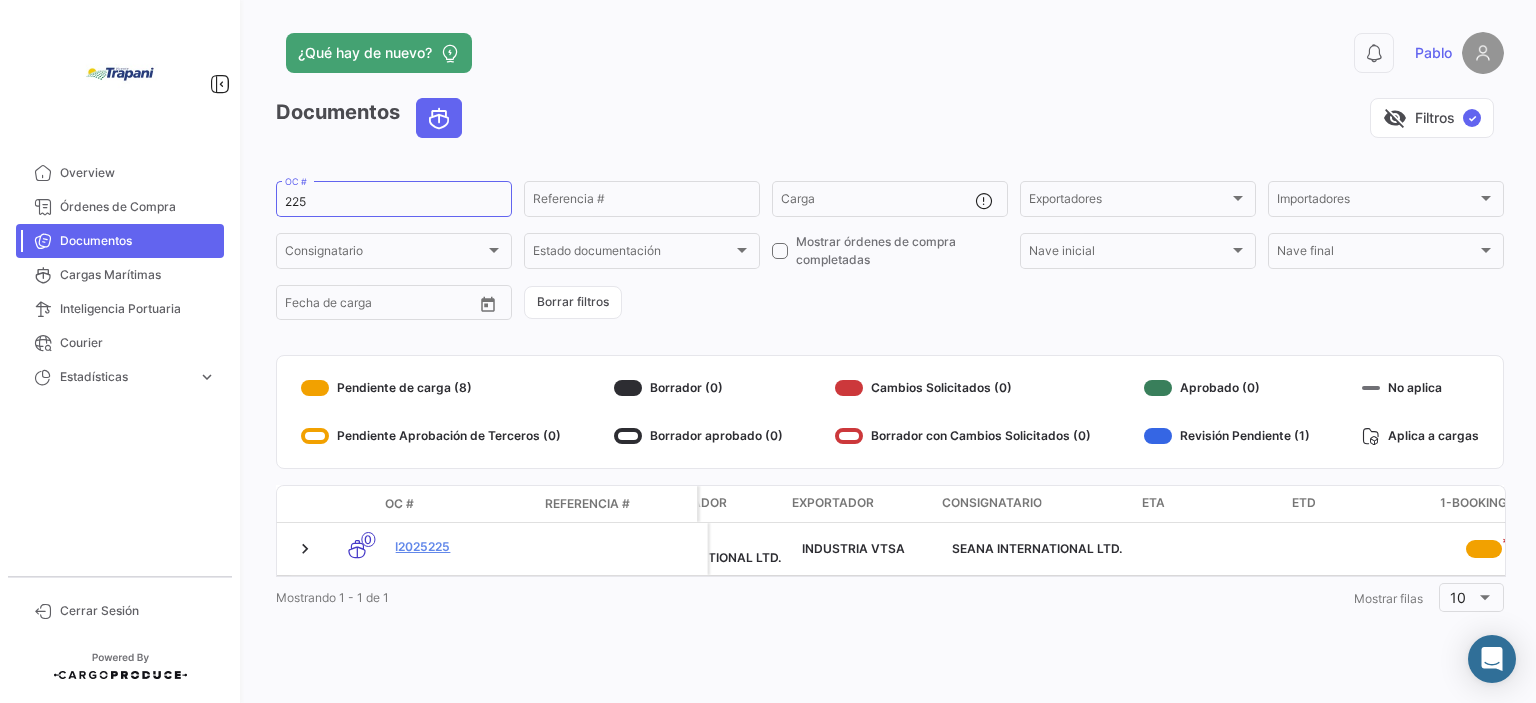 scroll, scrollTop: 0, scrollLeft: 0, axis: both 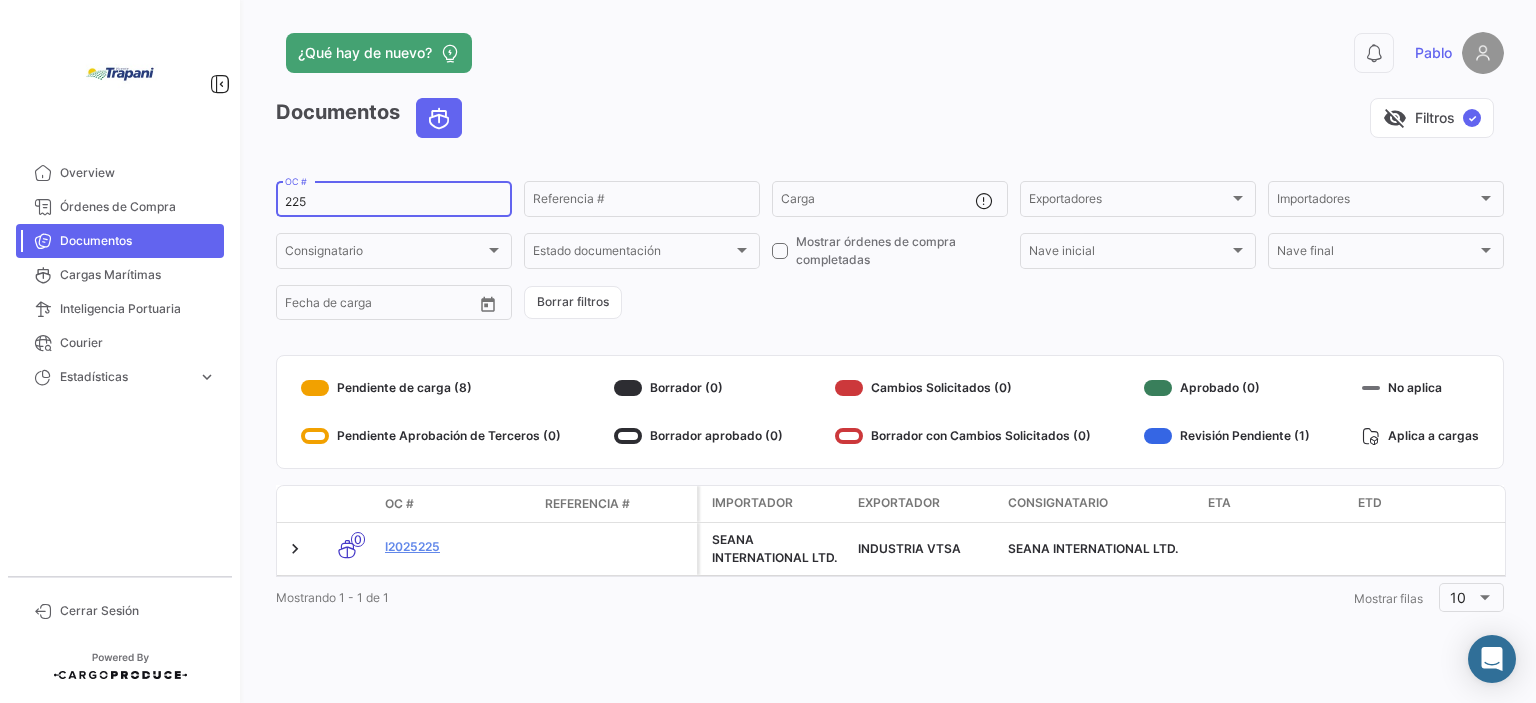 click on "225" at bounding box center [394, 202] 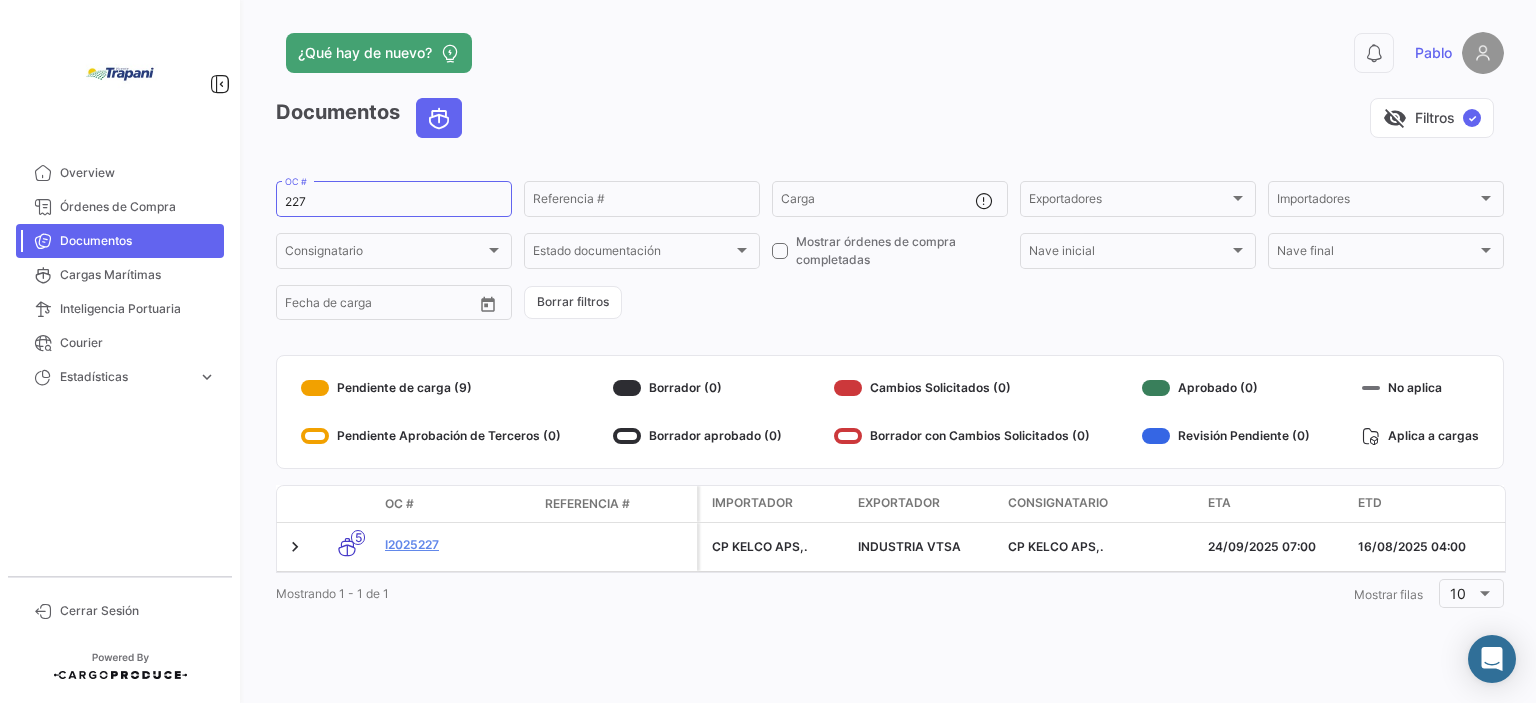 click on "Documentos   visibility_off   Filtros  ✓ 227  OC #   Referencia #   Carga  Exportadores Exportadores Importadores Importadores Consignatario Consignatario Estado documentación Estado documentación    Mostrar órdenes de compra completadas  Nave inicial Nave inicial Nave final Nave final Desde –  Fecha de carga   Borrar filtros   Pendiente de carga (9)   Pendiente Aprobación de Terceros (0)   Borrador (0)   Borrador aprobado (0)   Cambios Solicitados (0)   Borrador con Cambios Solicitados (0)   Aprobado (0)   Revisión Pendiente (0)   No aplica   Aplica a cargas  Modo de Transporte OC # Referencia # Importador Exportador Consignatario ETA ETD 1-Booking 10-BL 2-Declaración de embarque 3-Permiso de embarque 4-Lista de empaque 5-COA 6-Factura 7-CO 8-Otros 5  I2025227      CP KELCO APS,.   INDUSTRIA VTSA  CP KELCO APS,.  24/09/2025 07:00   16/08/2025 04:00   *   *   *   *   *   *   *   *   Mostrando 1 - 1 de 1  1  Mostrar filas 10" 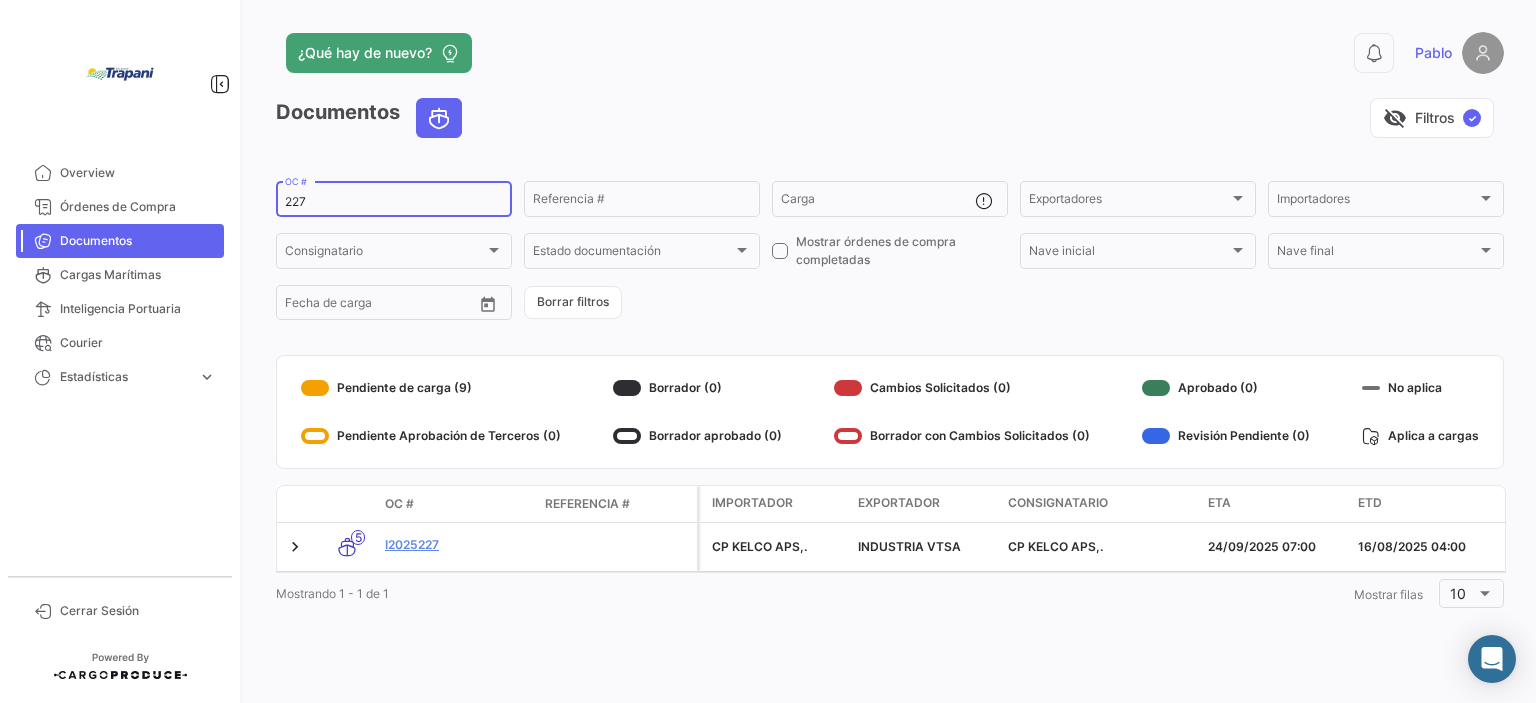 drag, startPoint x: 320, startPoint y: 198, endPoint x: 274, endPoint y: 189, distance: 46.872166 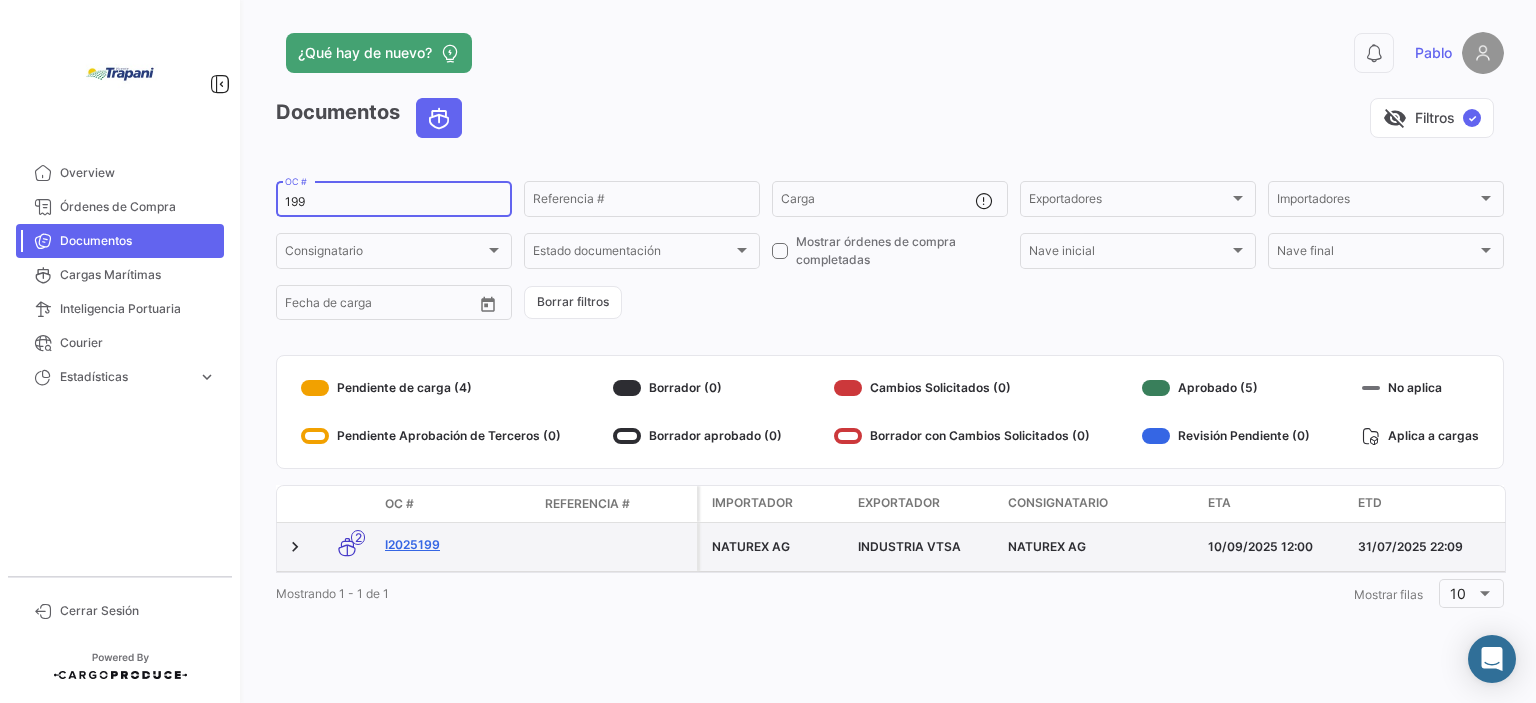 type on "199" 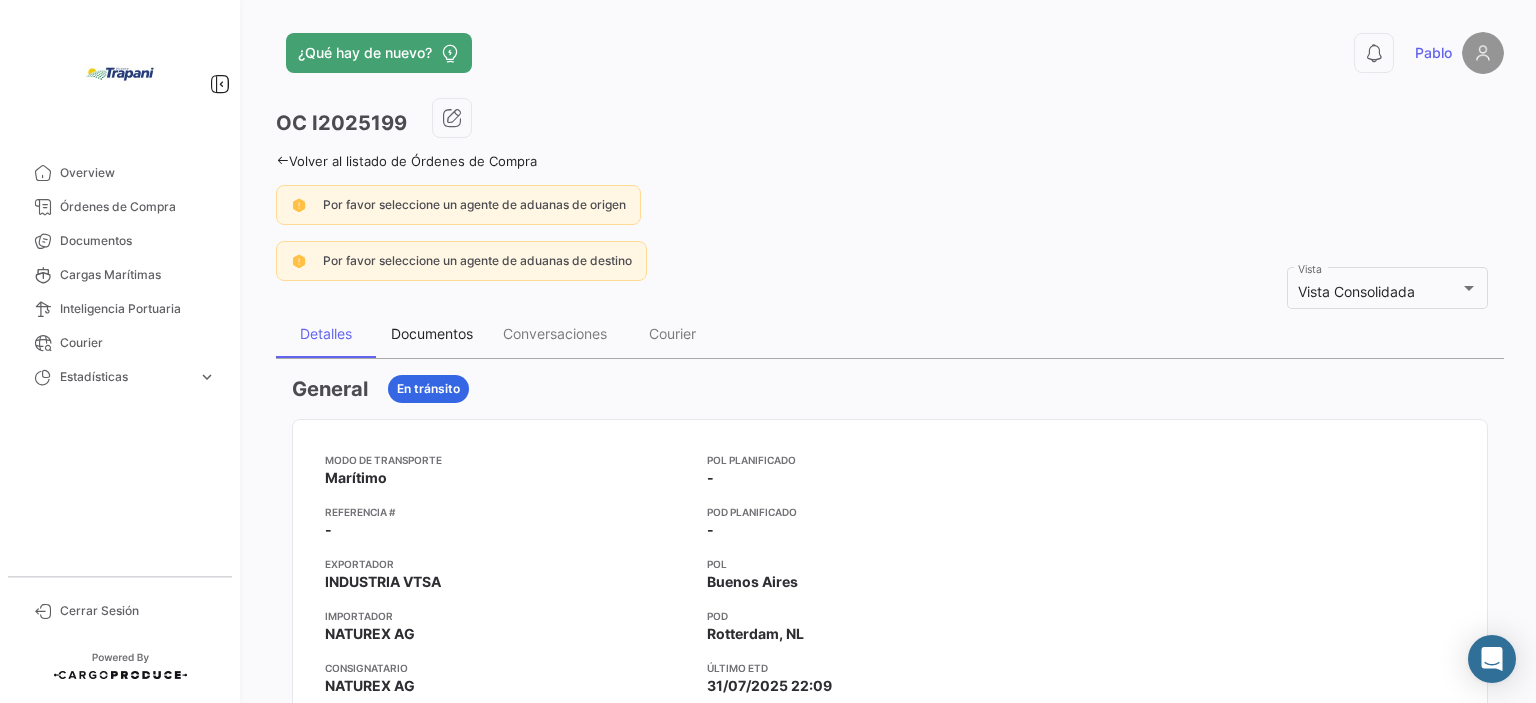 click on "Documentos" at bounding box center [432, 333] 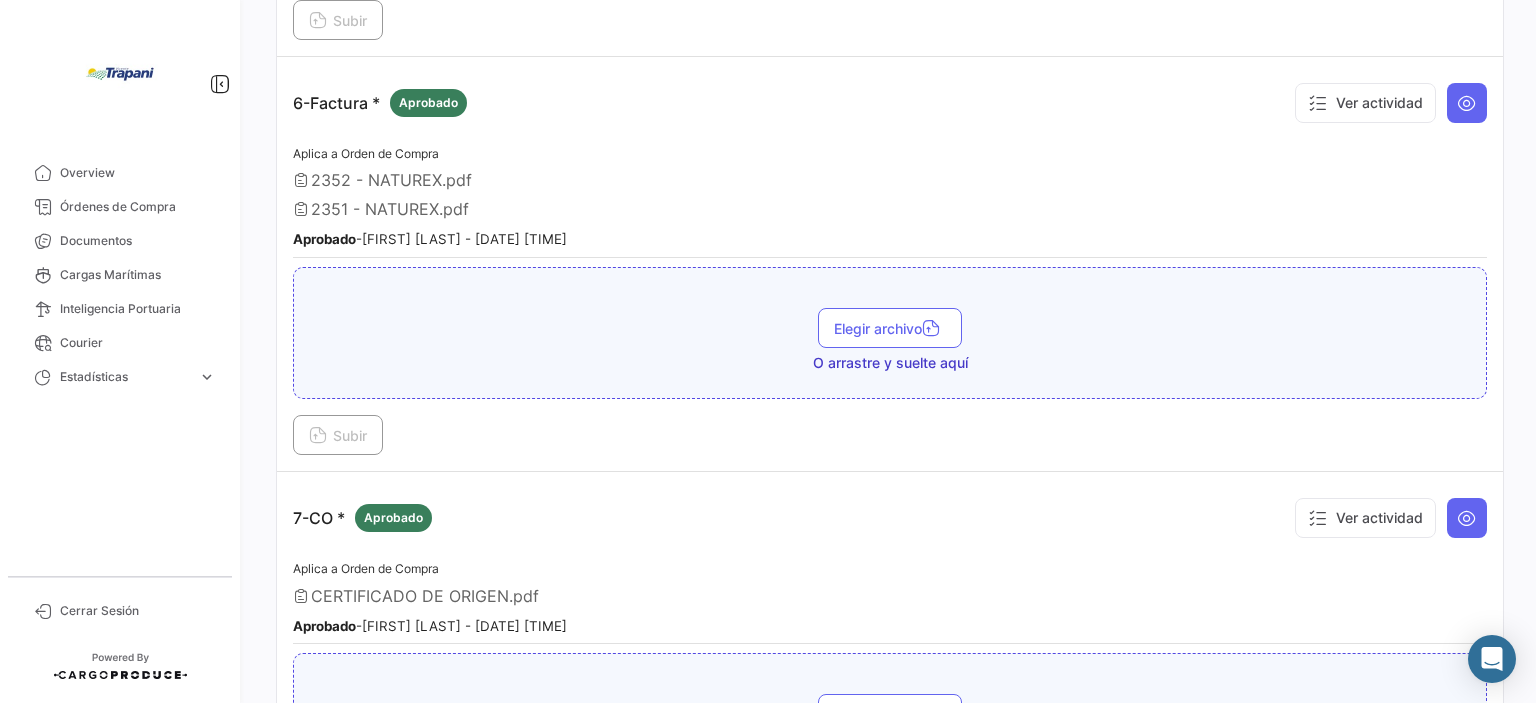 scroll, scrollTop: 2400, scrollLeft: 0, axis: vertical 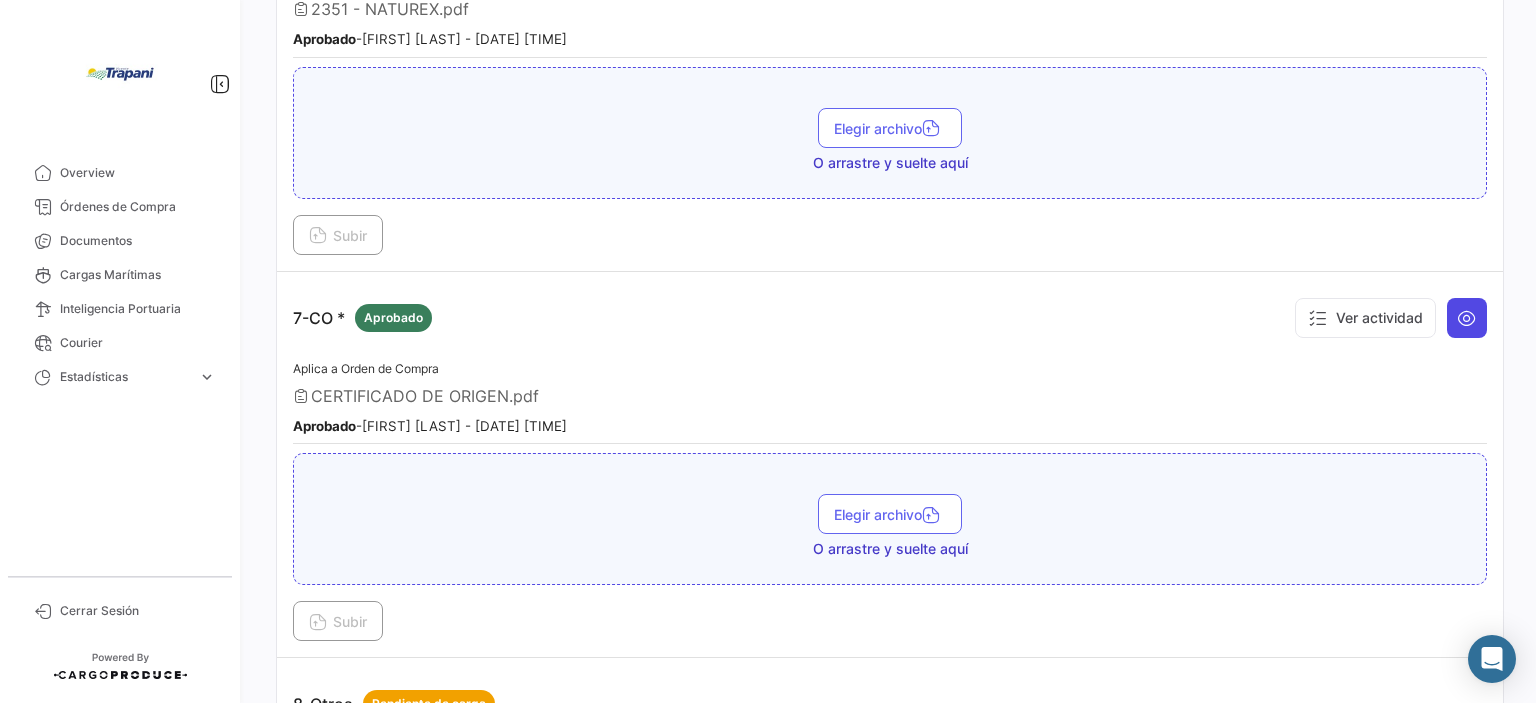 click at bounding box center [1467, 318] 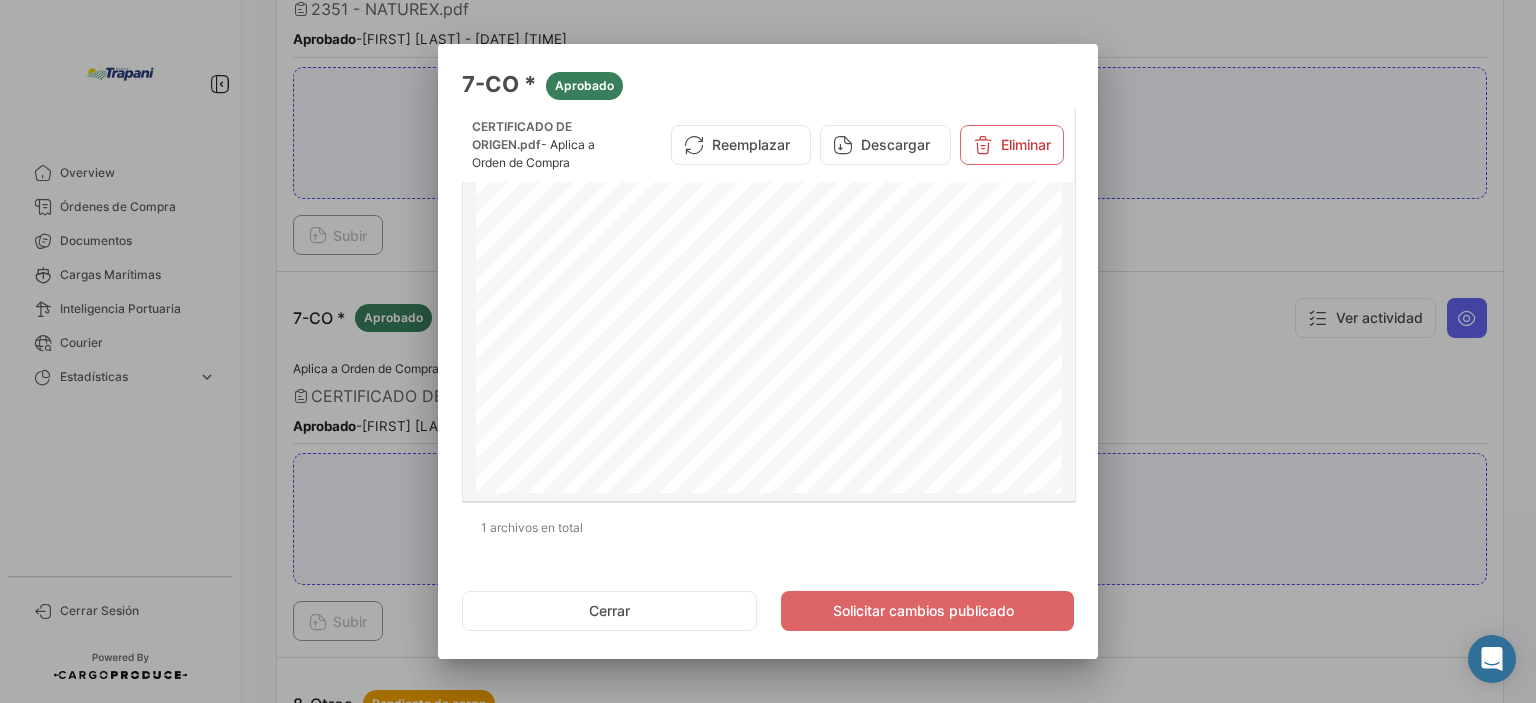 scroll, scrollTop: 0, scrollLeft: 0, axis: both 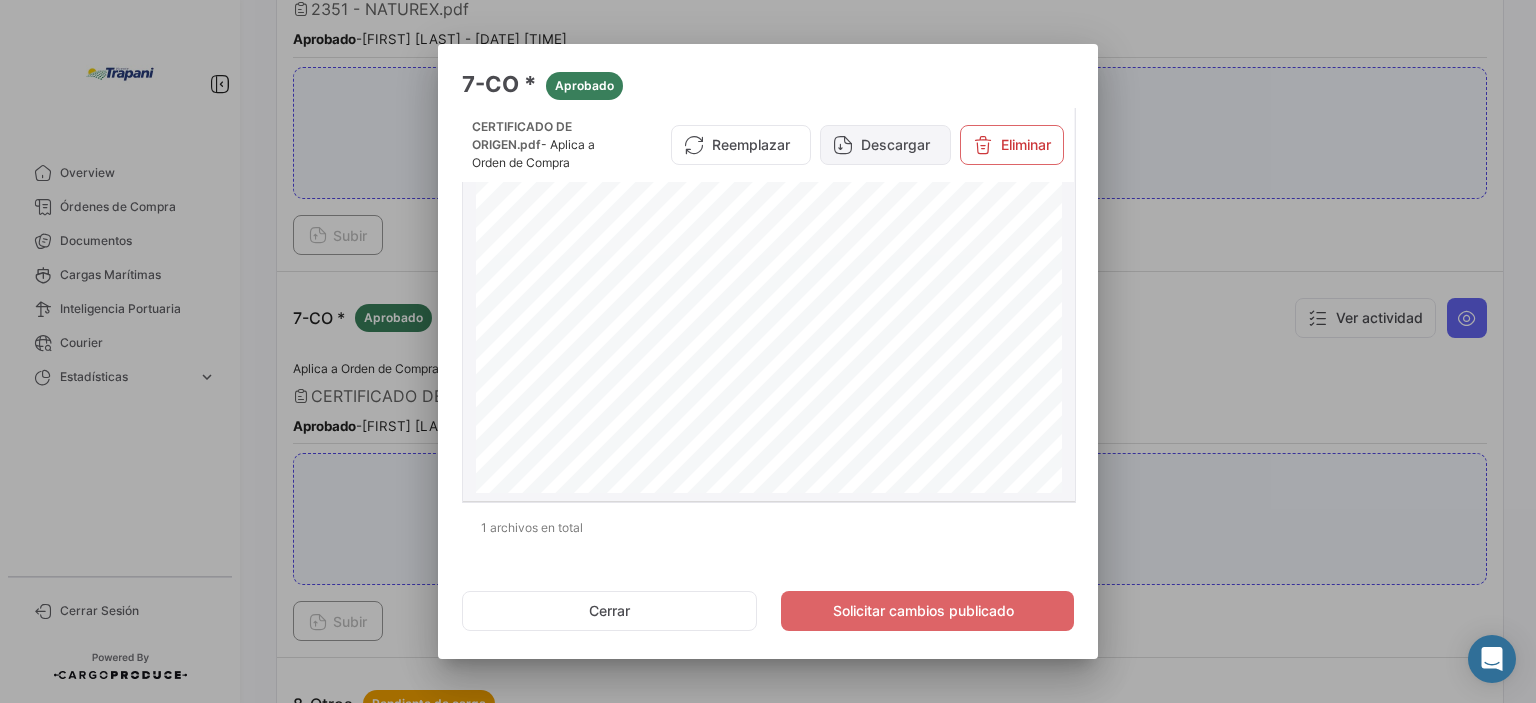 click on "Descargar" at bounding box center [885, 145] 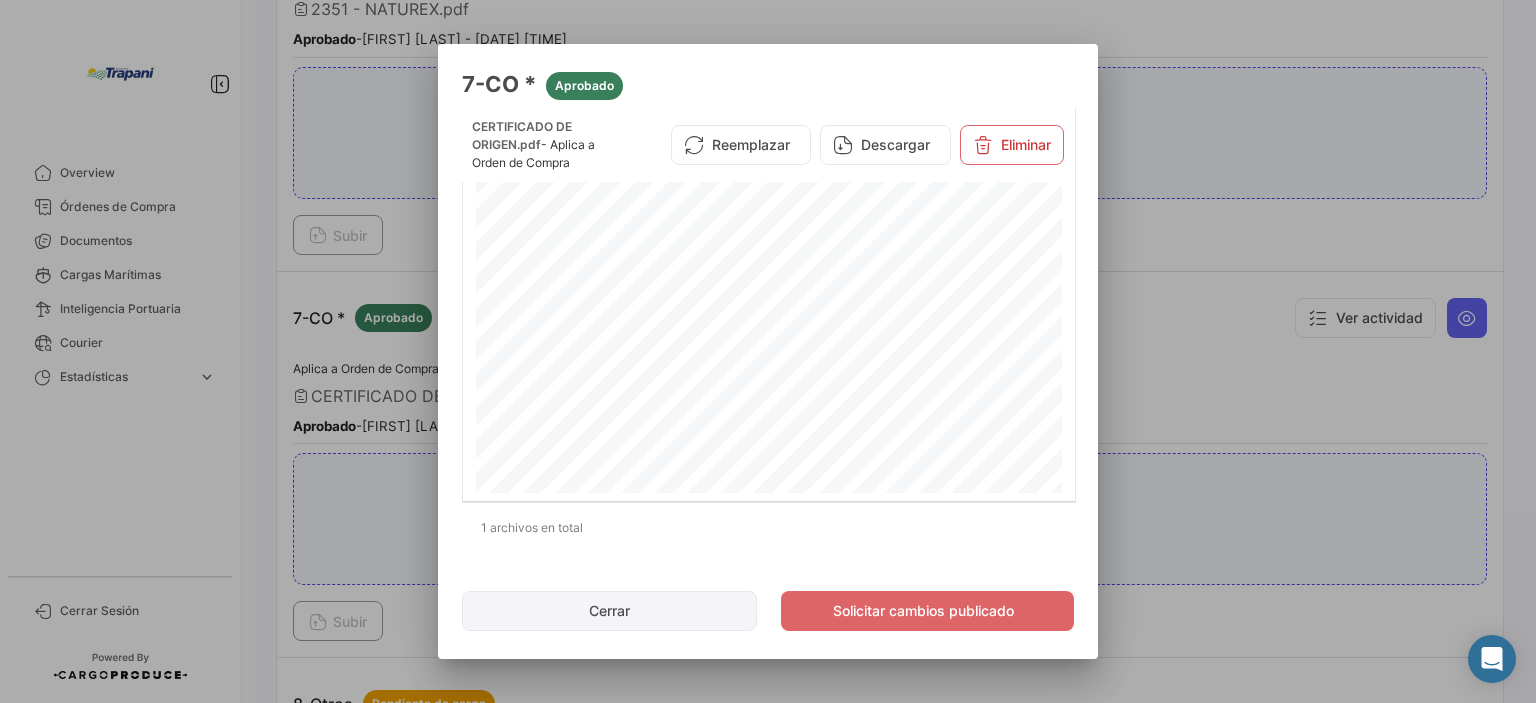 click on "Cerrar" 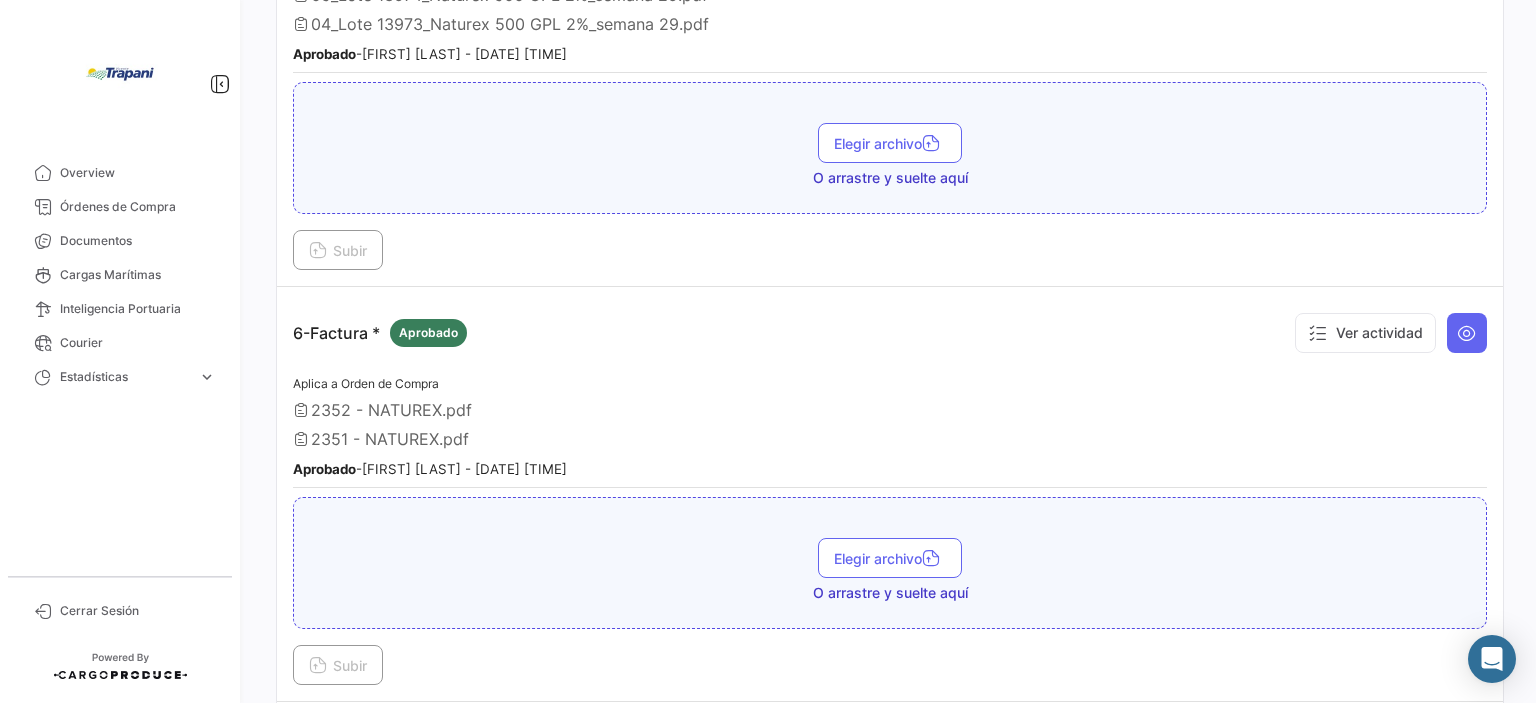 scroll, scrollTop: 2000, scrollLeft: 0, axis: vertical 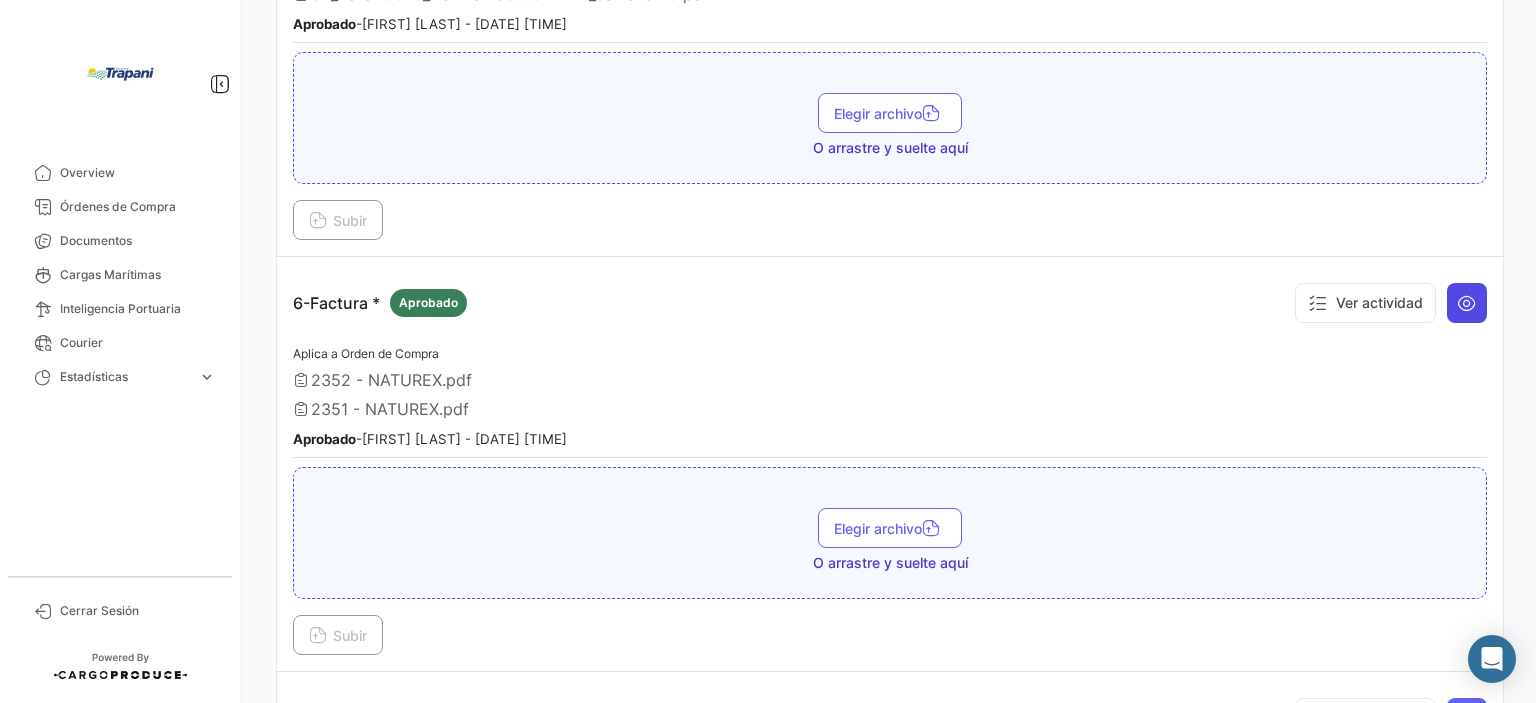 click at bounding box center (1467, 303) 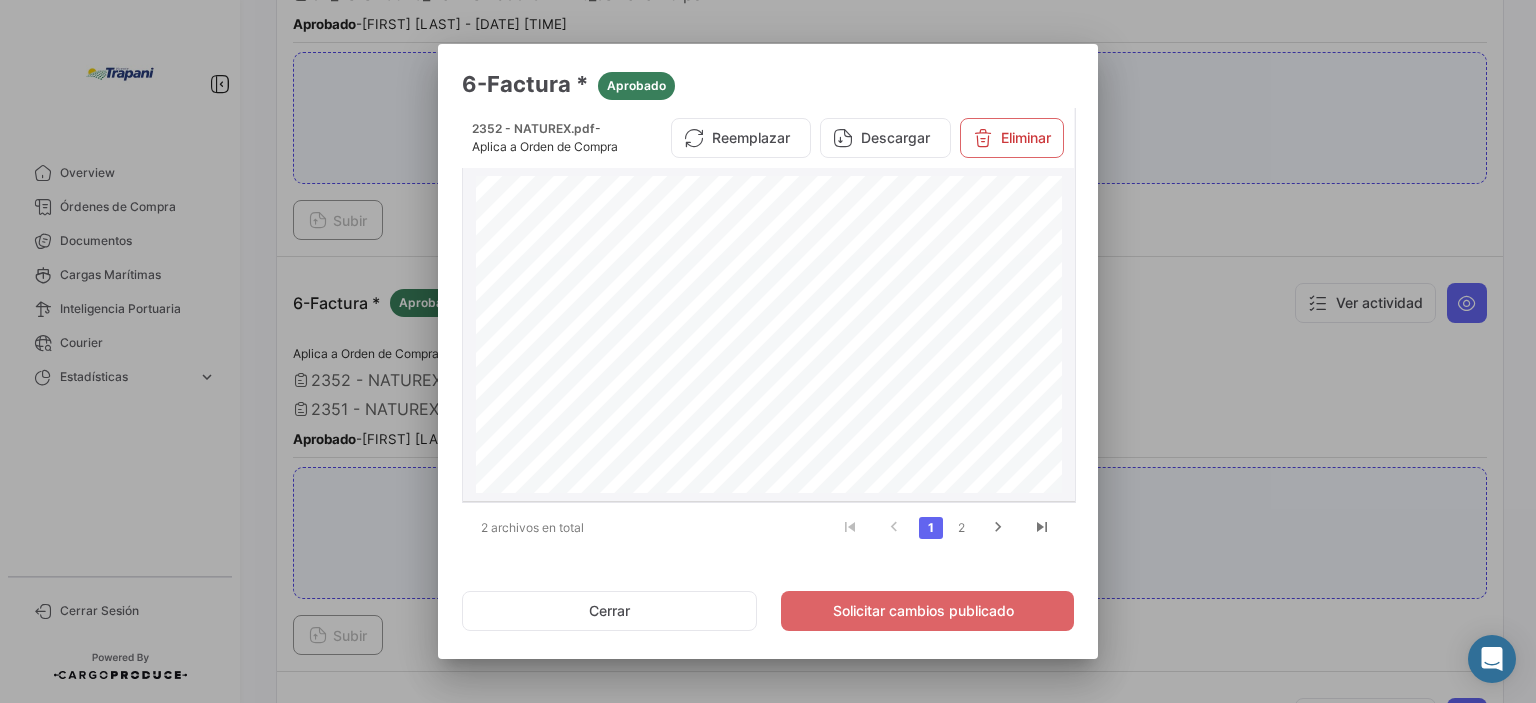 scroll, scrollTop: 451, scrollLeft: 0, axis: vertical 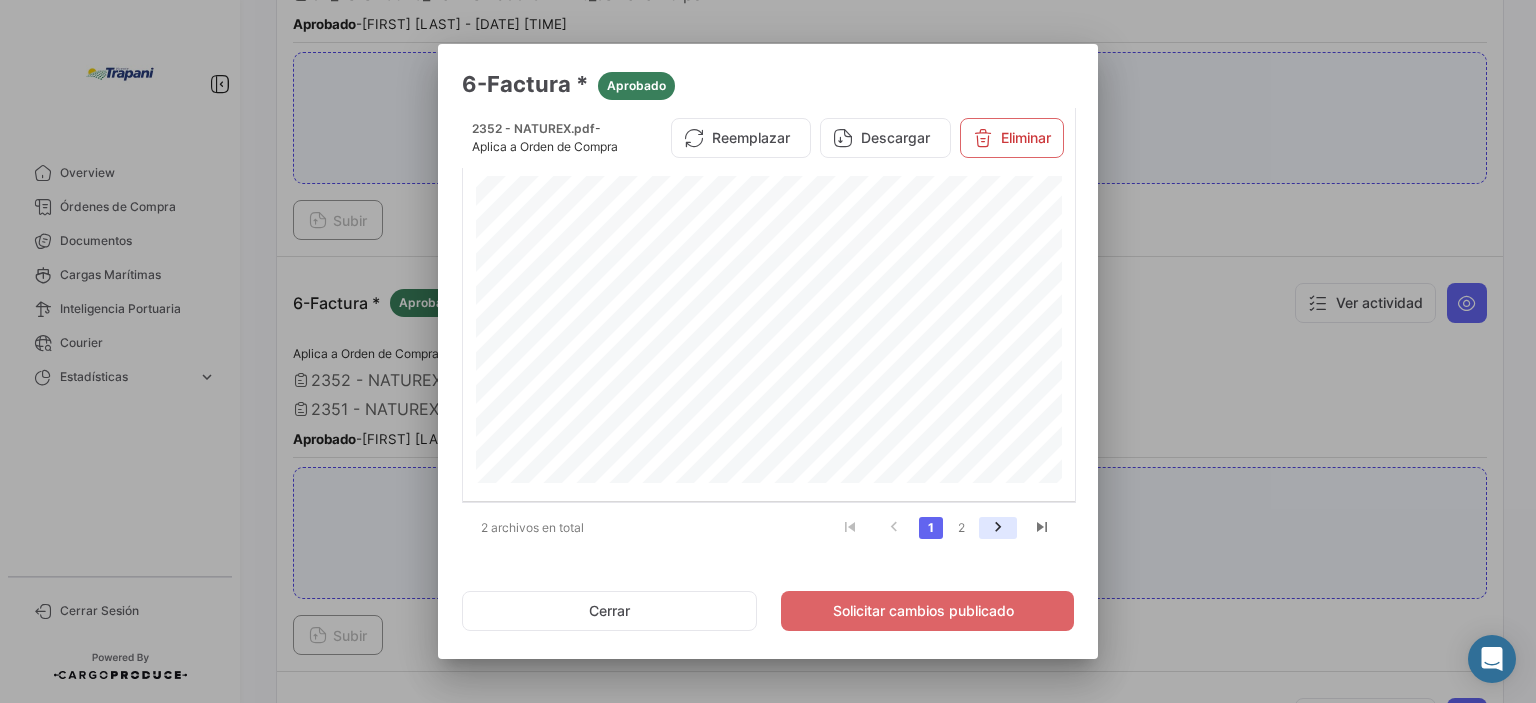 click 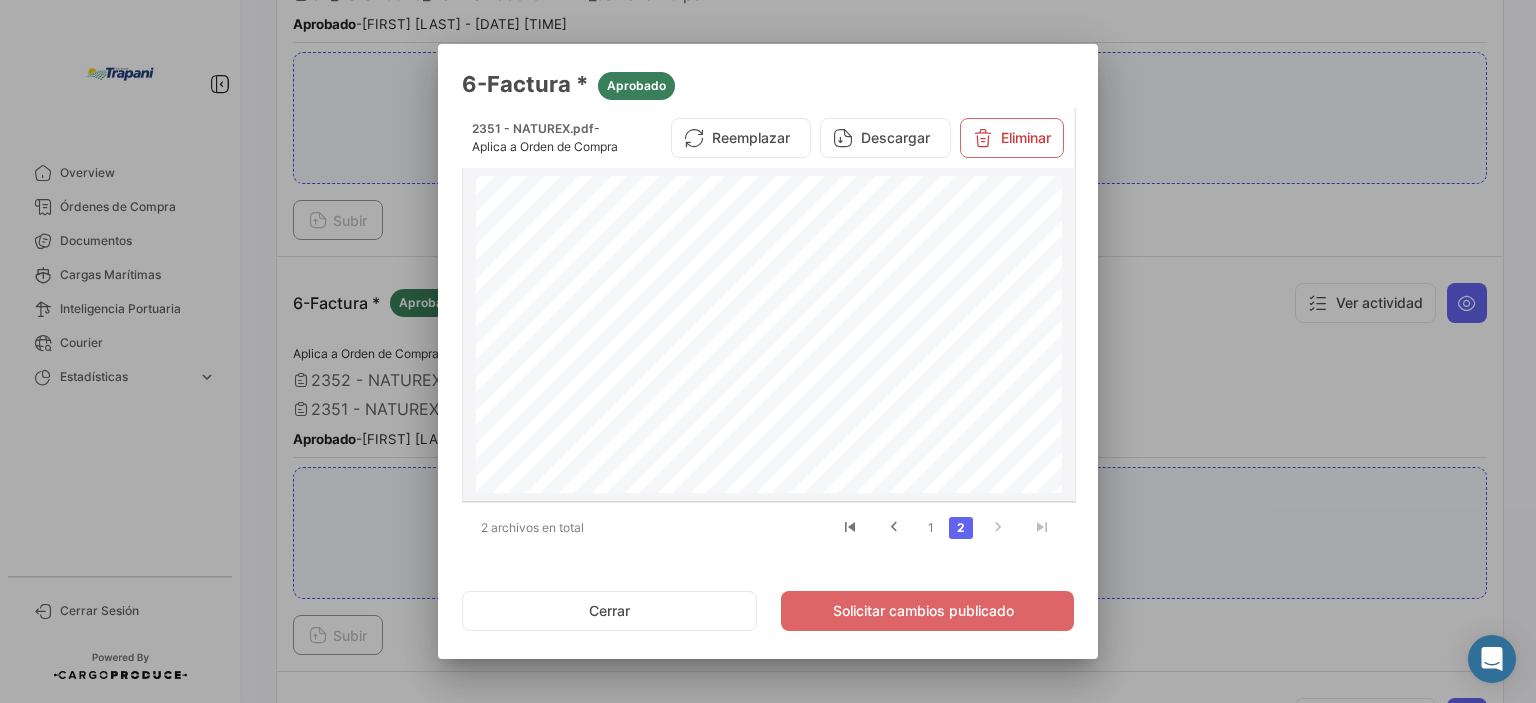 scroll, scrollTop: 0, scrollLeft: 0, axis: both 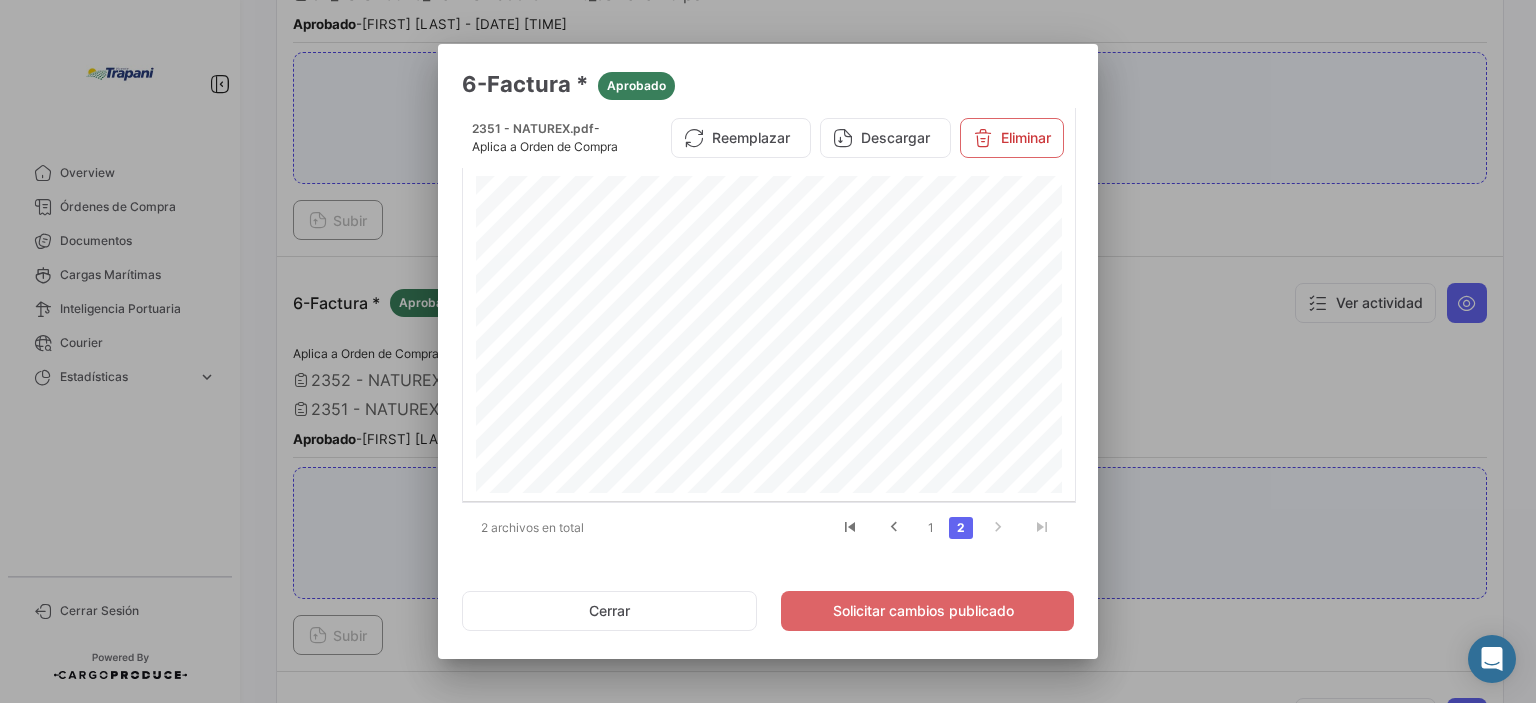 click at bounding box center (768, 351) 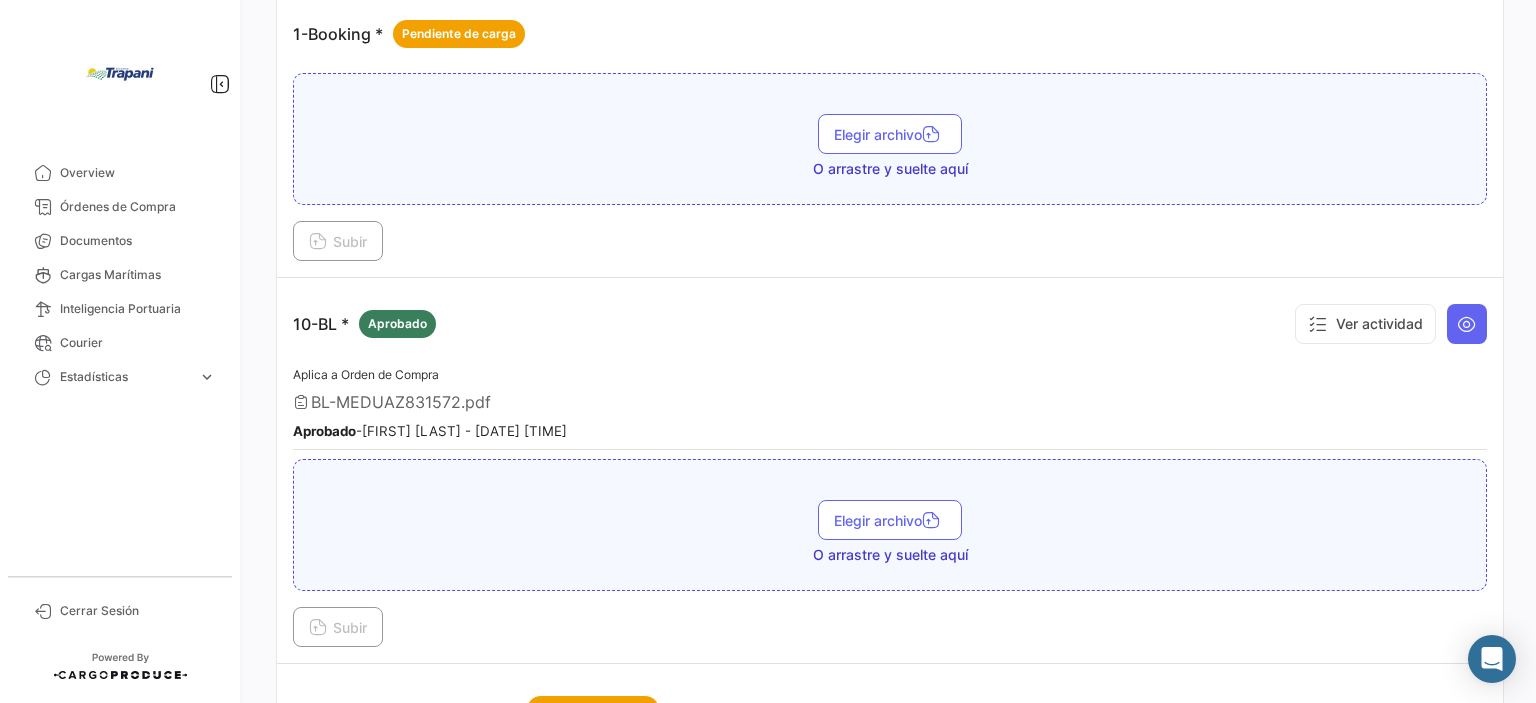 scroll, scrollTop: 500, scrollLeft: 0, axis: vertical 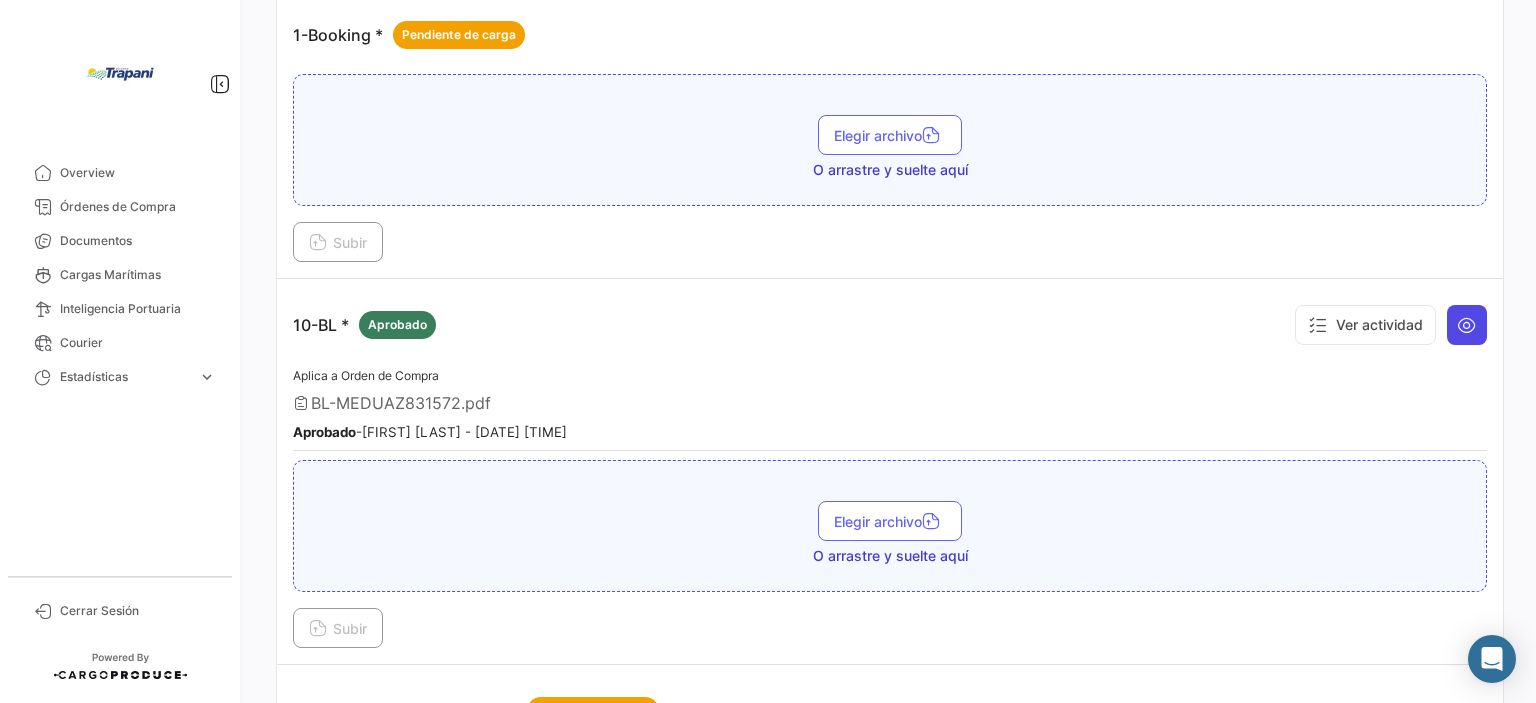 click at bounding box center [1467, 325] 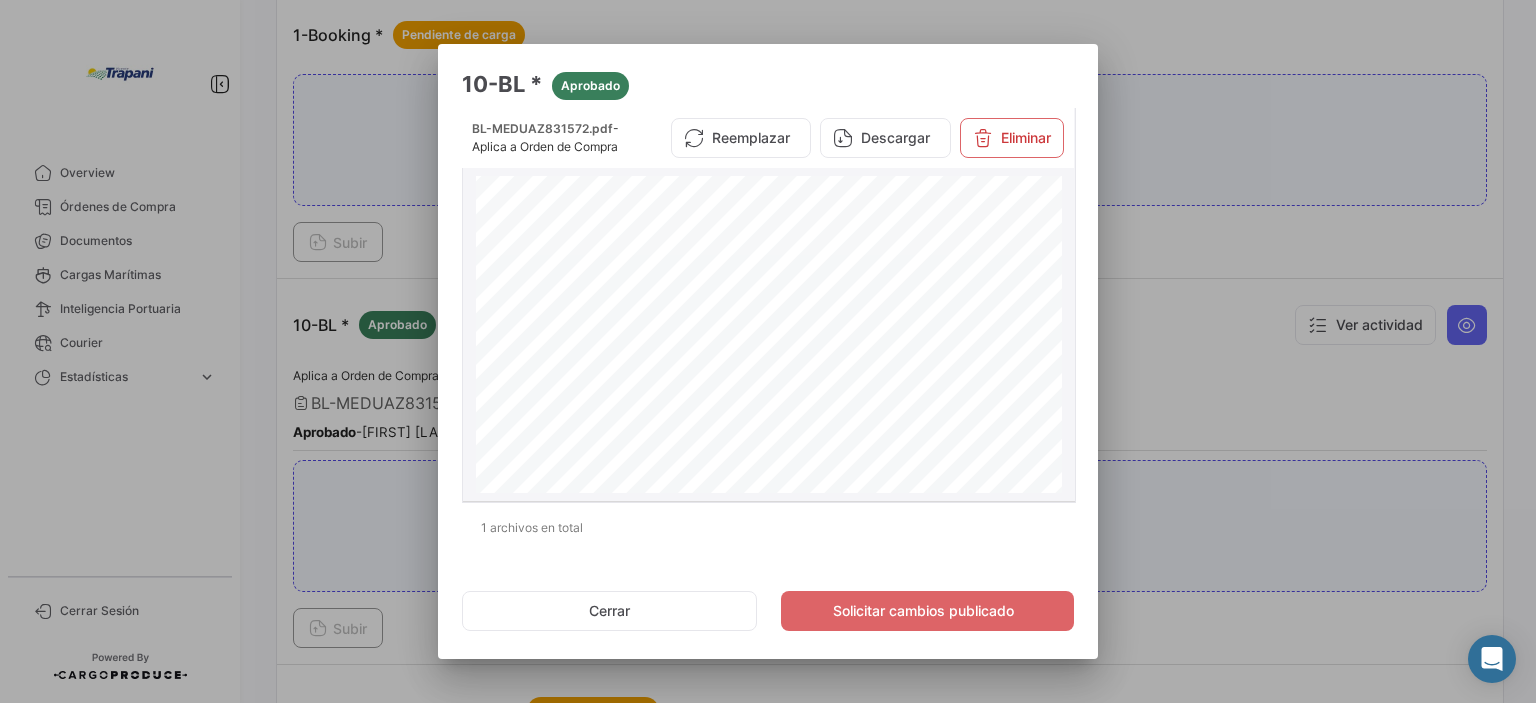 scroll, scrollTop: 0, scrollLeft: 0, axis: both 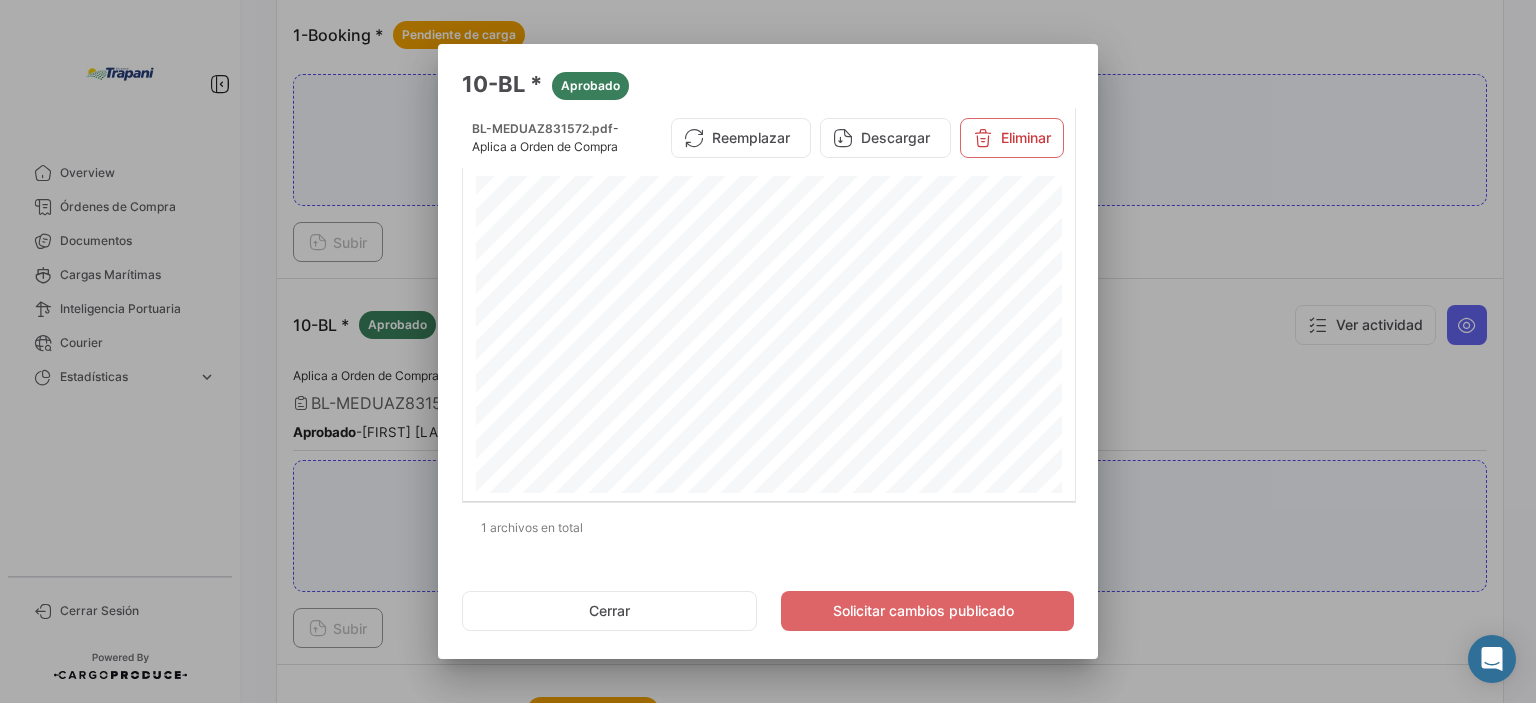 click at bounding box center (768, 351) 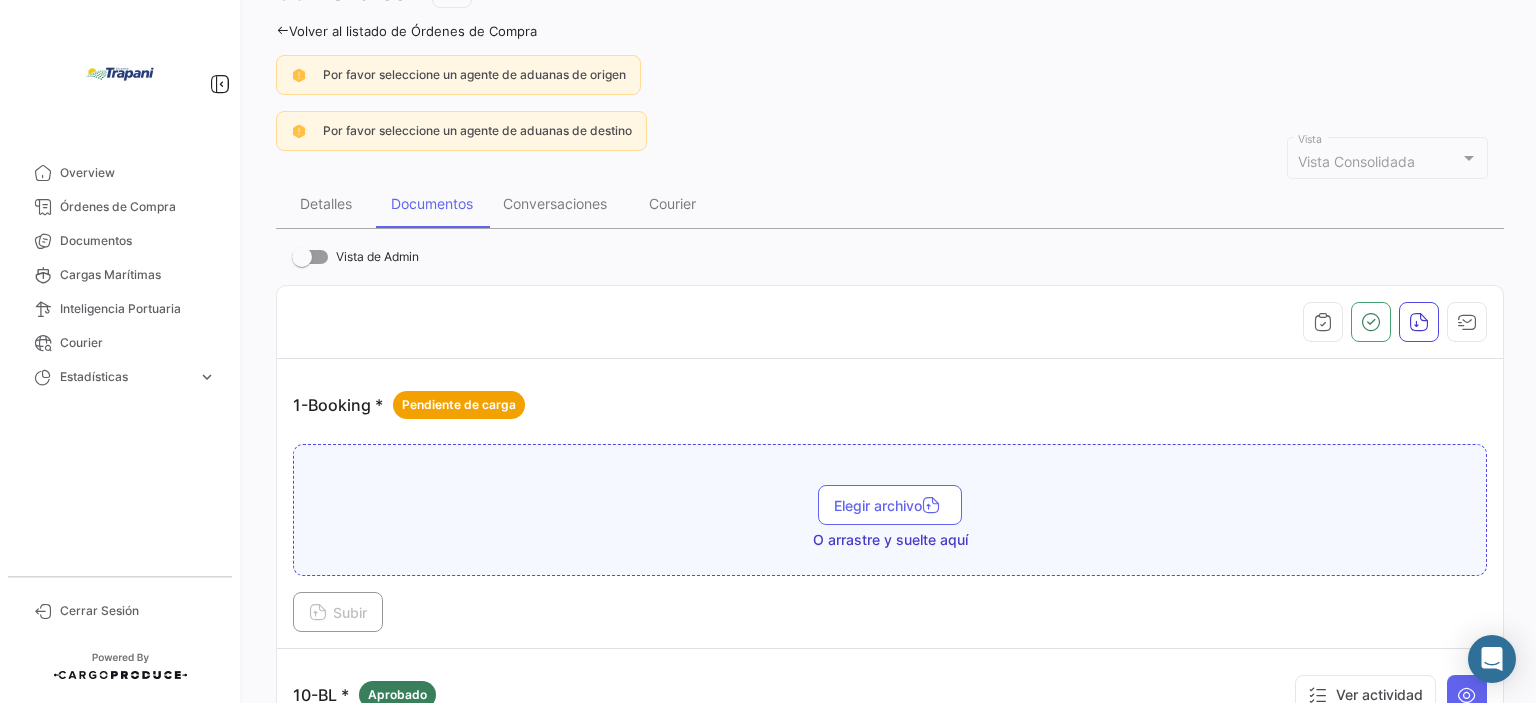 scroll, scrollTop: 0, scrollLeft: 0, axis: both 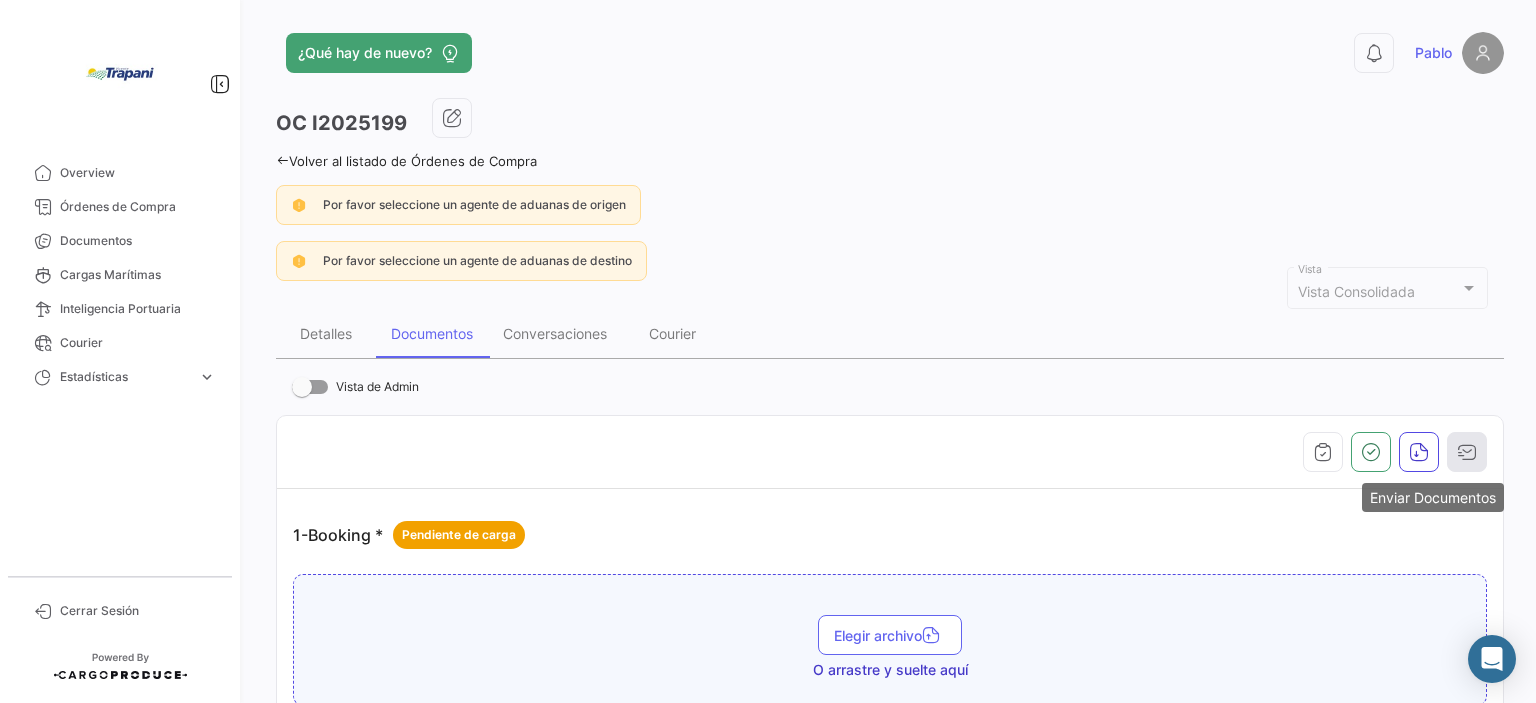 click at bounding box center [1467, 452] 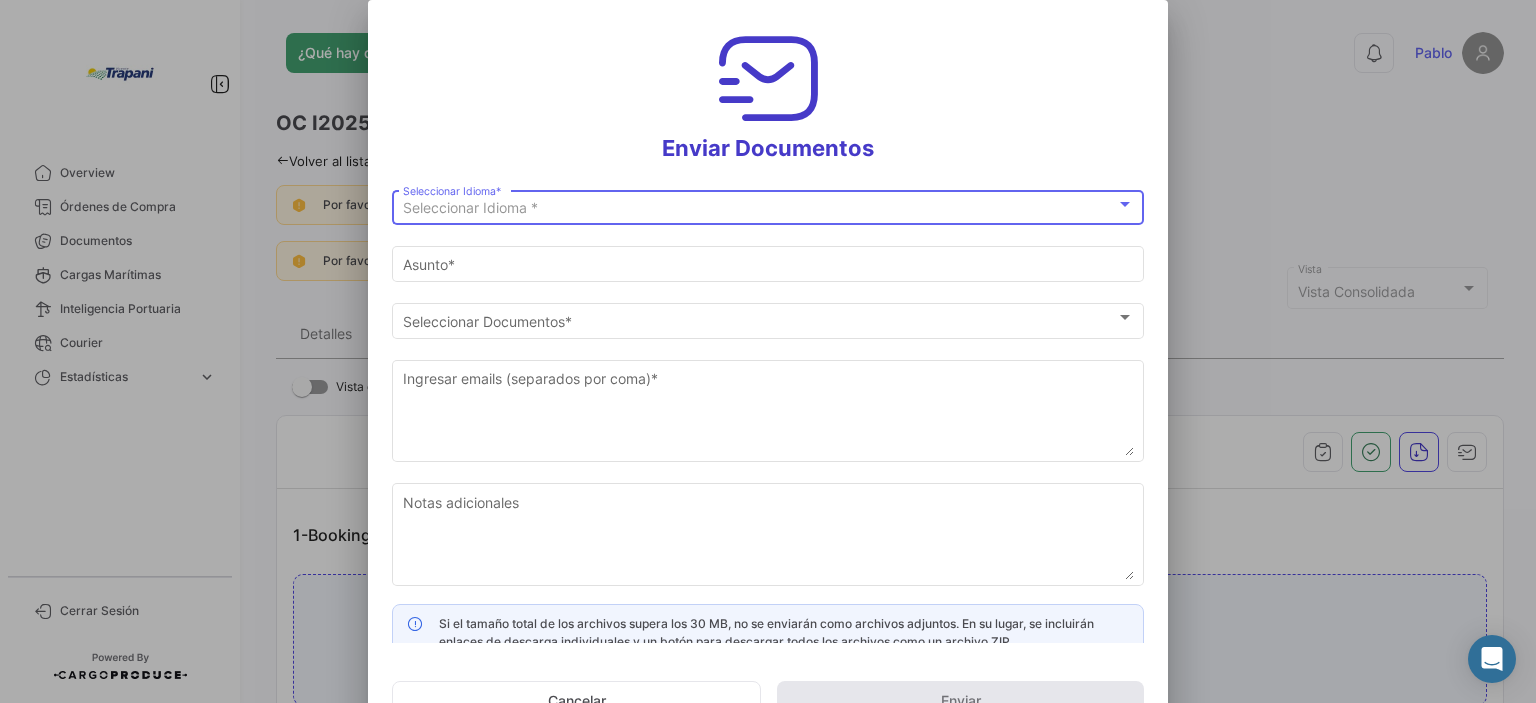 click on "Seleccionar Idioma *" at bounding box center (470, 207) 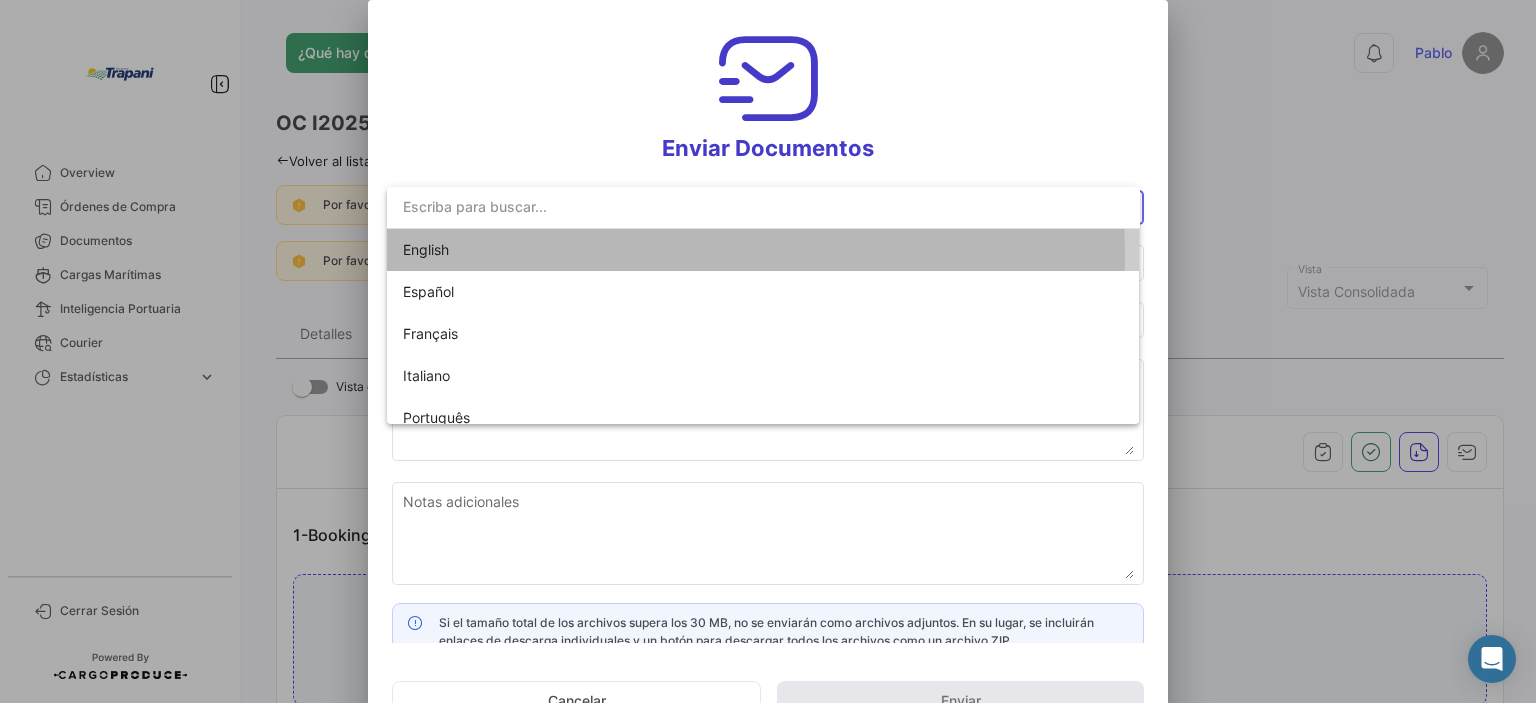 click on "English" at bounding box center (543, 250) 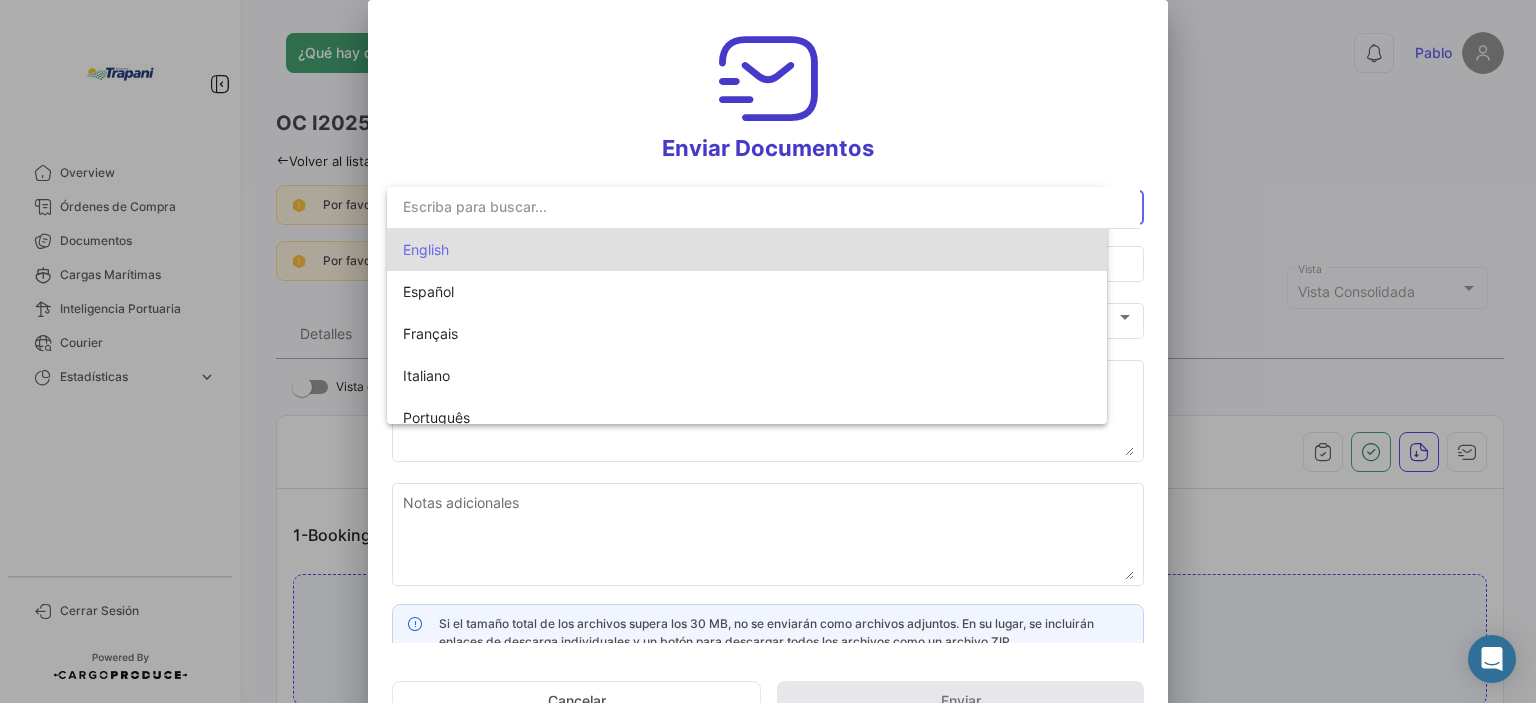 type on "[NAME] has shared the documents of PO # I2025199 with you" 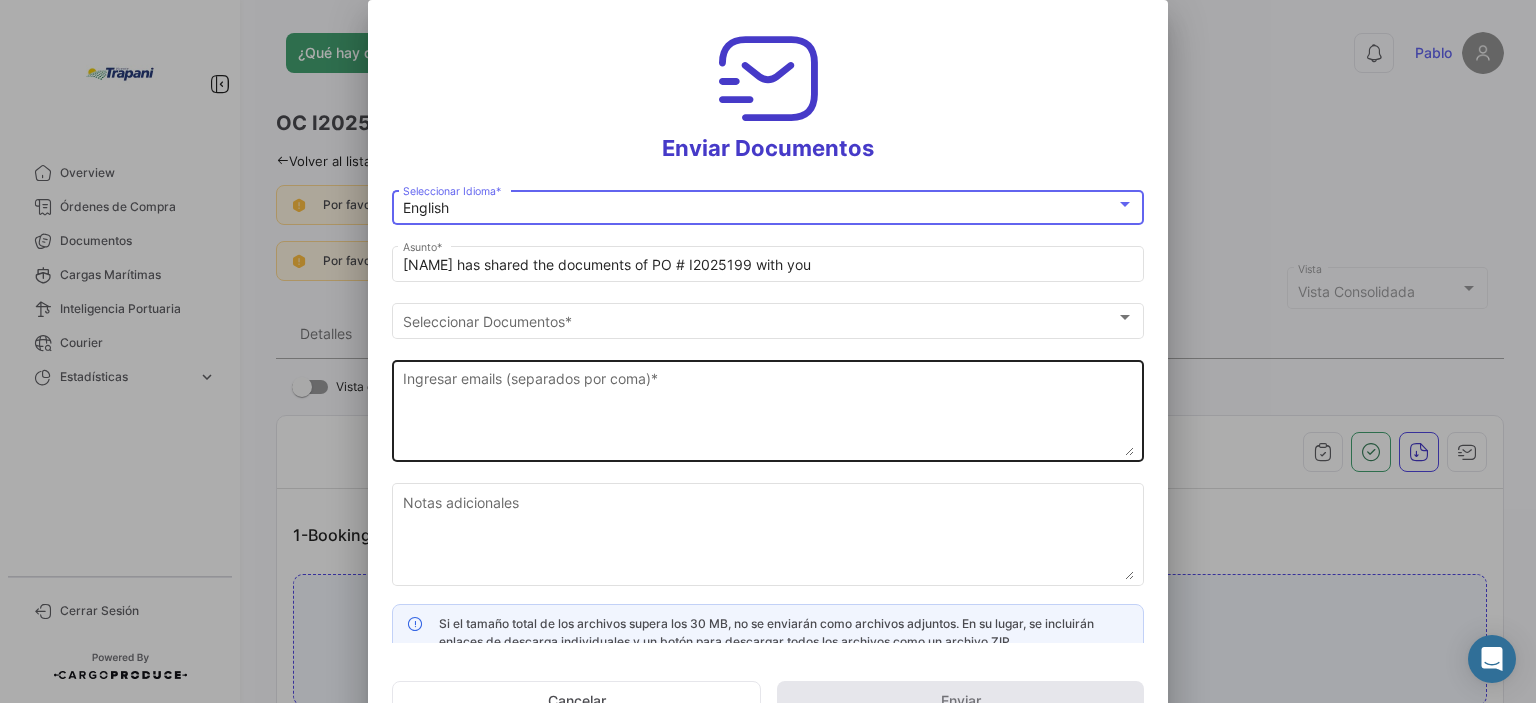 click on "Ingresar emails (separados por coma)  *" at bounding box center [768, 412] 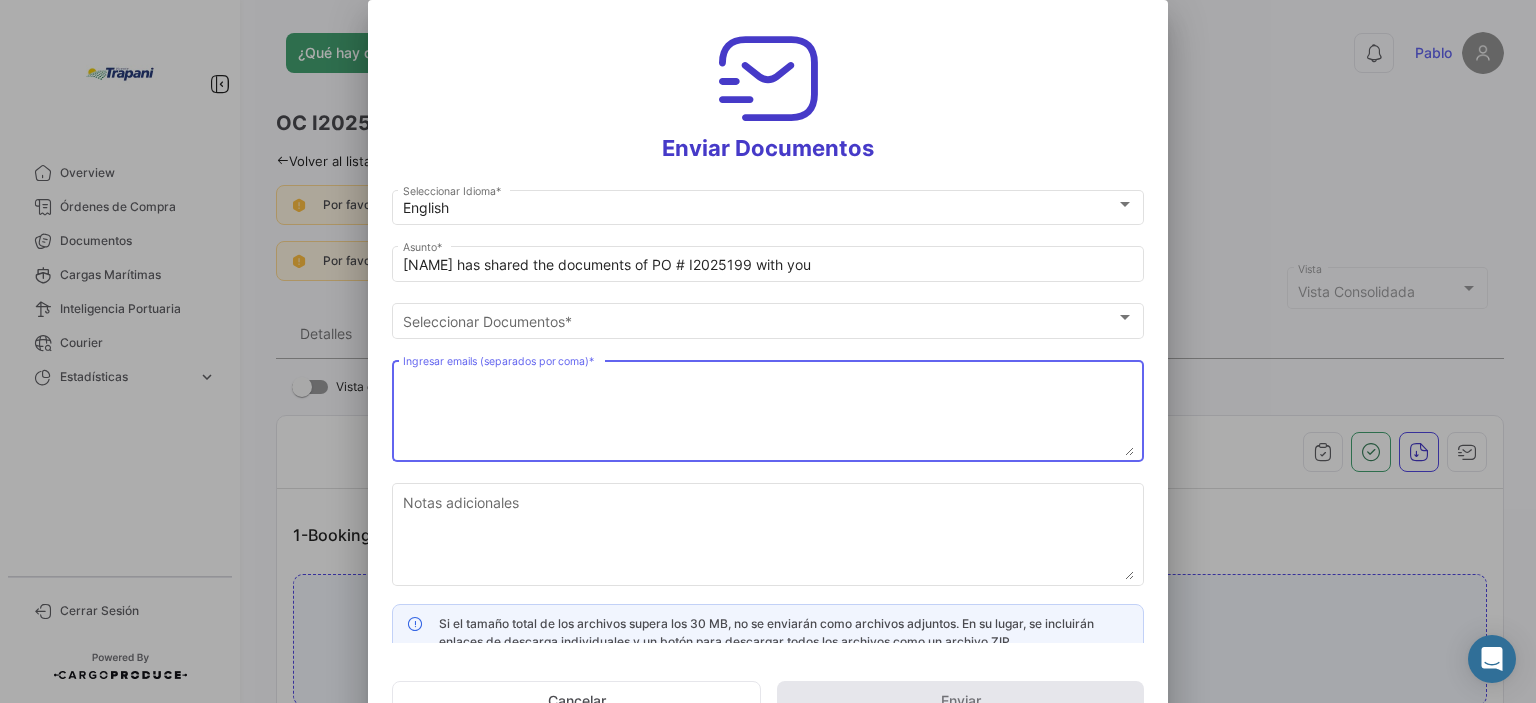 paste on "[EMAIL]; [EMAIL]; [EMAIL]" 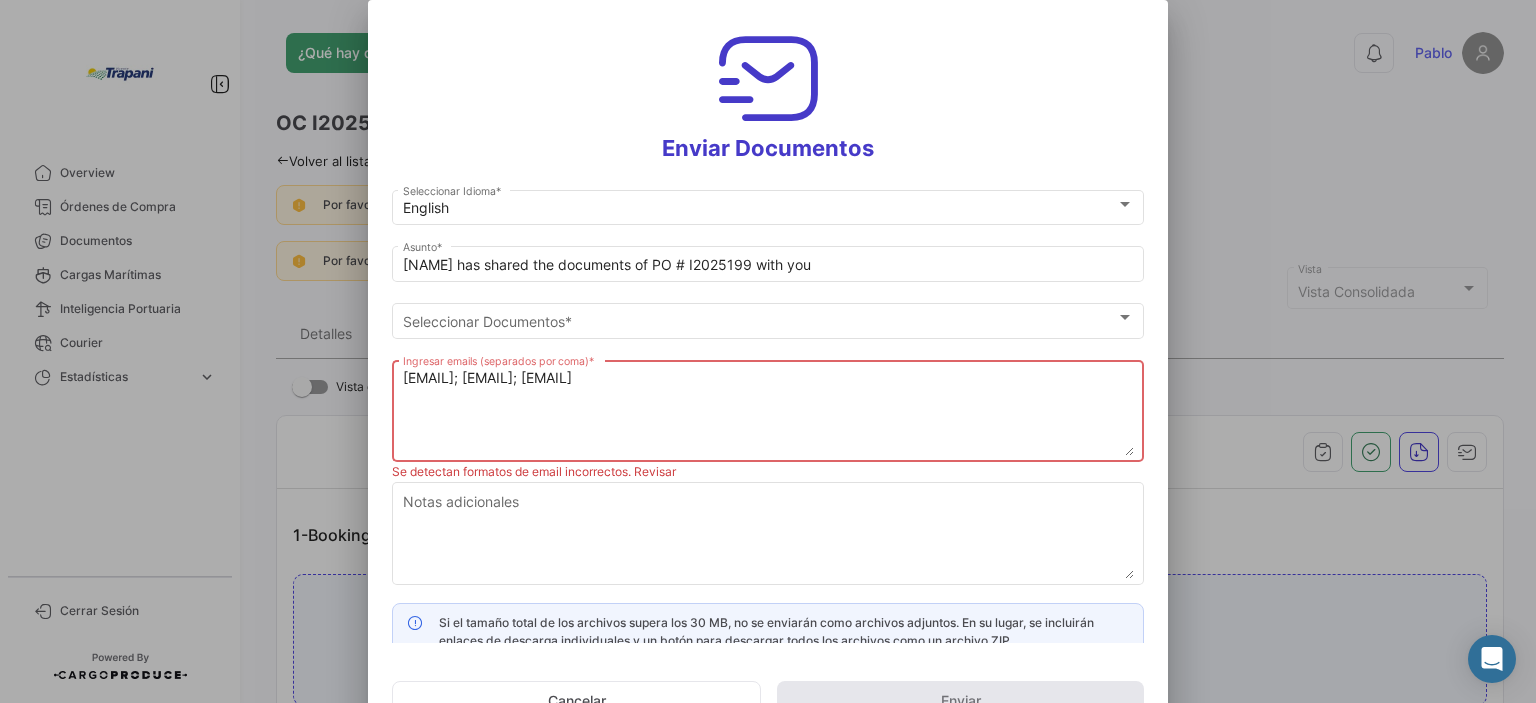 click on "[EMAIL]; [EMAIL]; [EMAIL]" at bounding box center [768, 412] 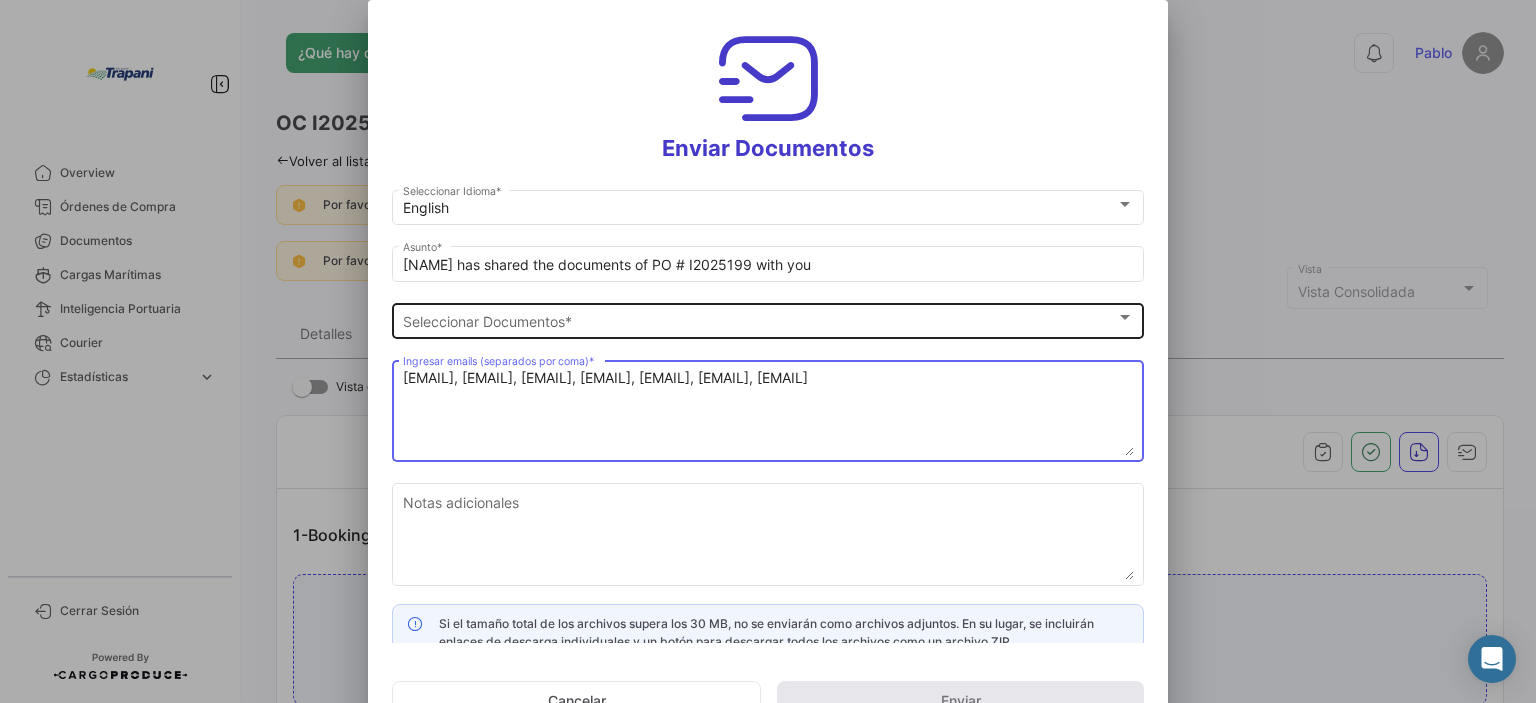 type on "[EMAIL], [EMAIL], [EMAIL], [EMAIL], [EMAIL], [EMAIL], [EMAIL]" 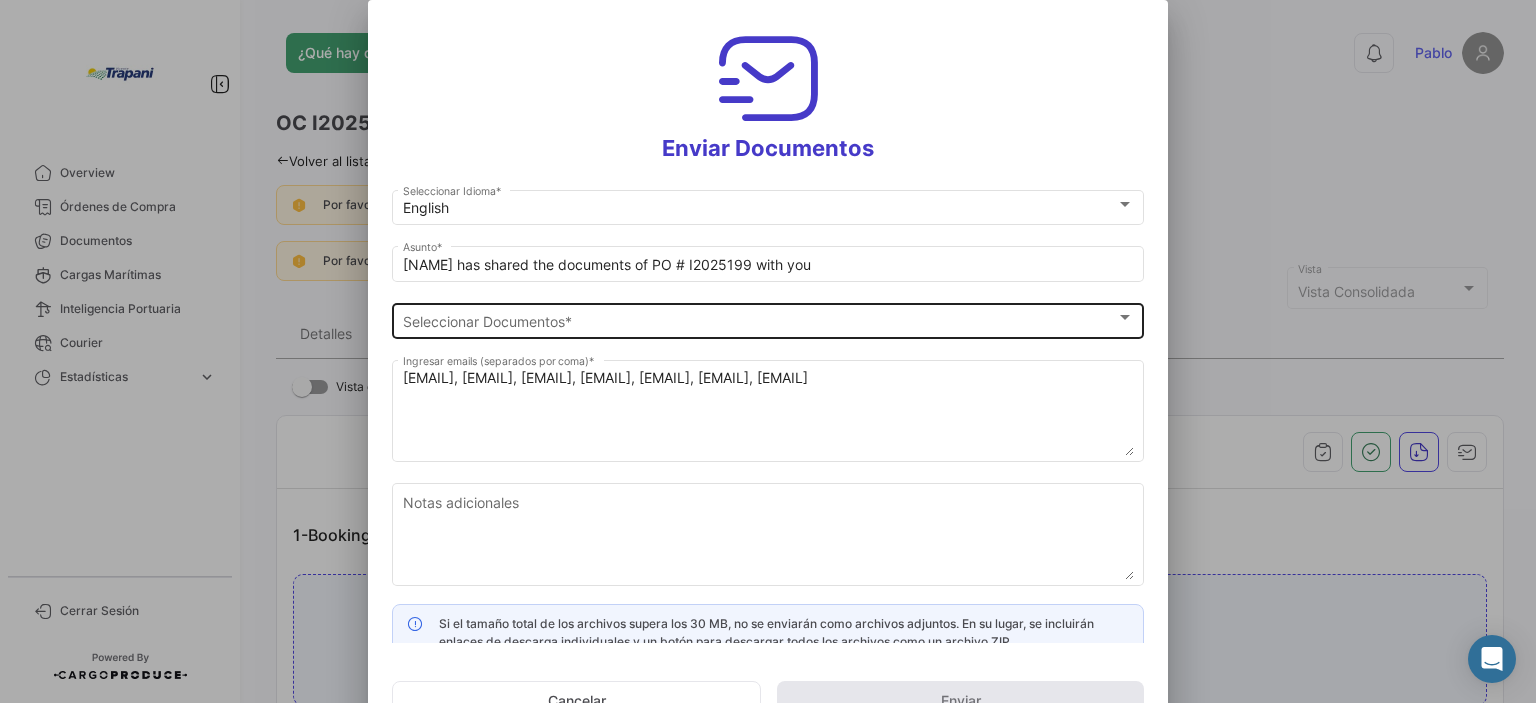 click on "Seleccionar Documentos Seleccionar Documentos  *" 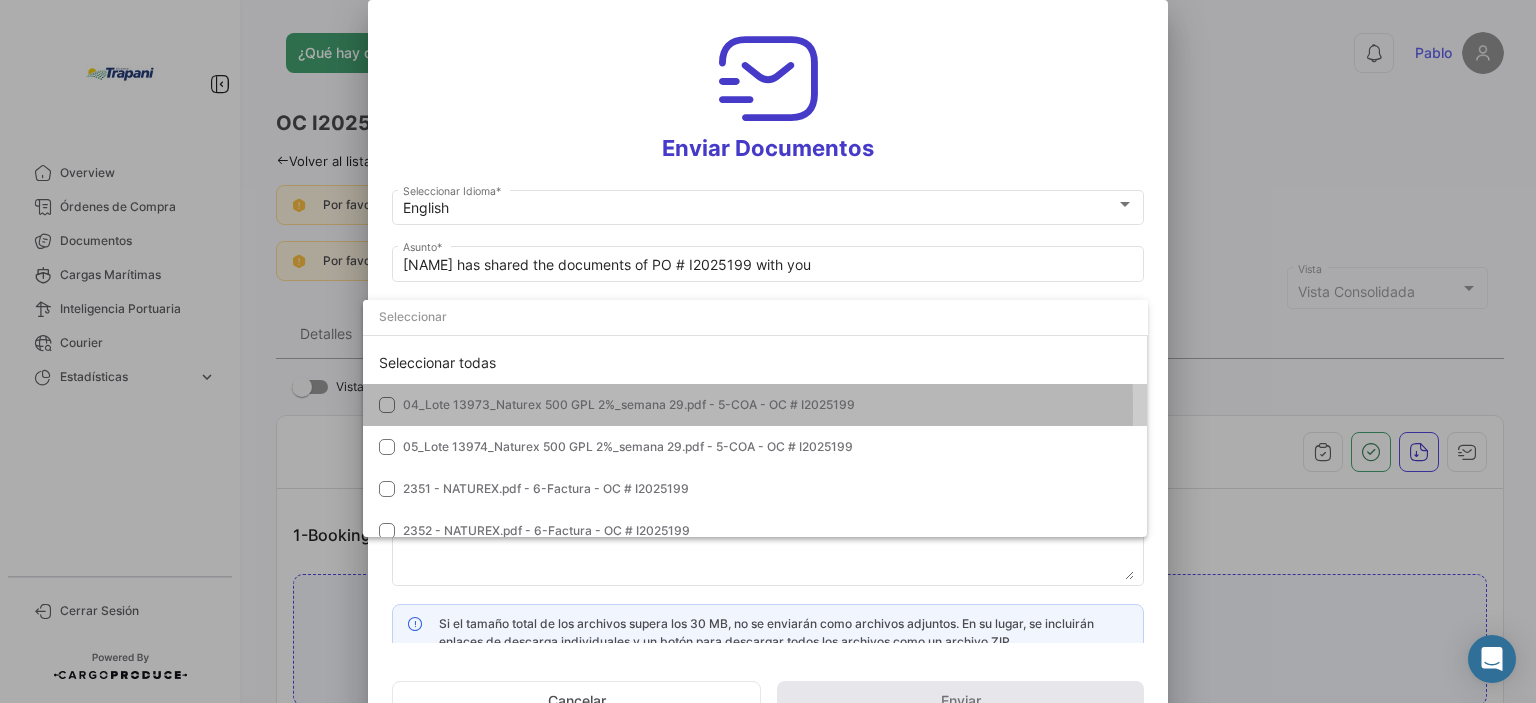 click on "04_Lote 13973_Naturex 500 GPL 2%_semana 29.pdf - 5-COA - OC # I2025199" at bounding box center (755, 405) 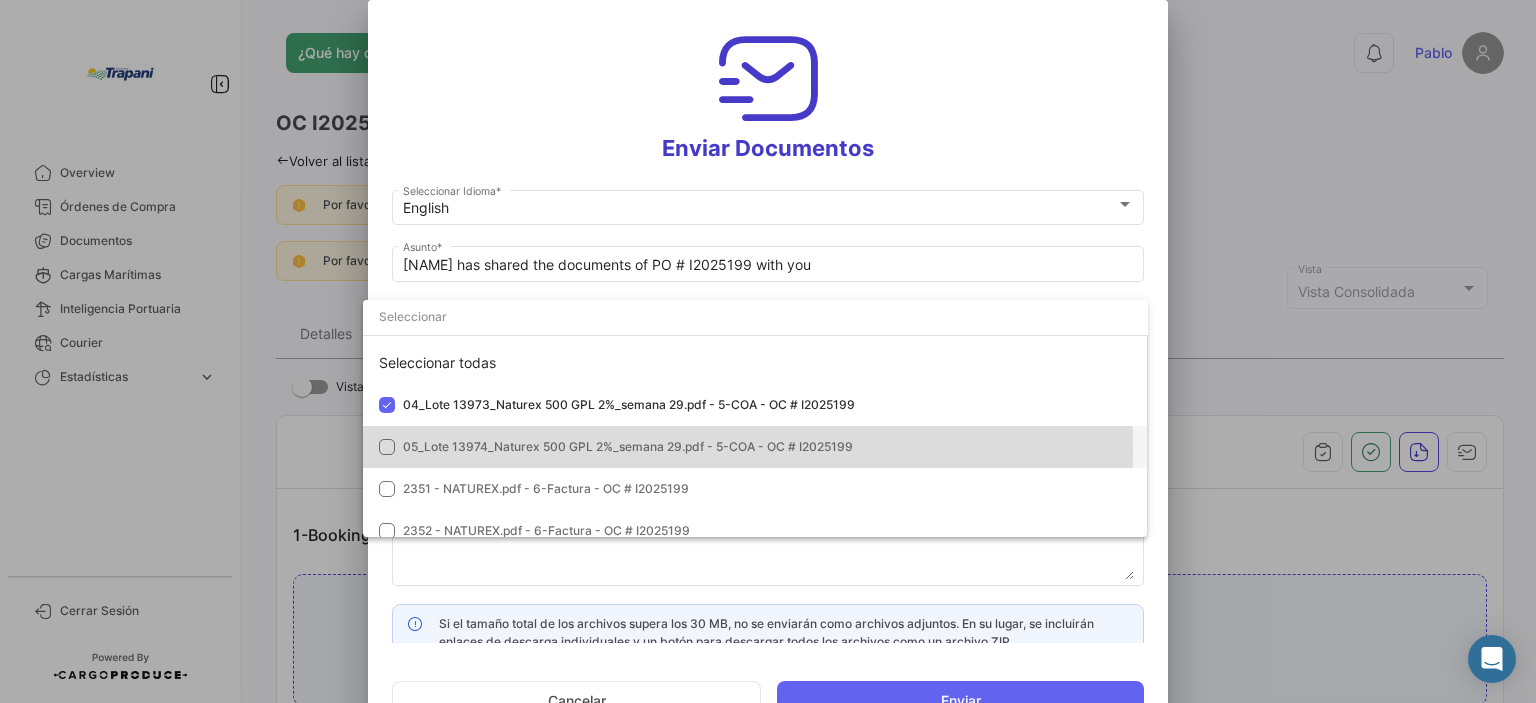 click at bounding box center [387, 447] 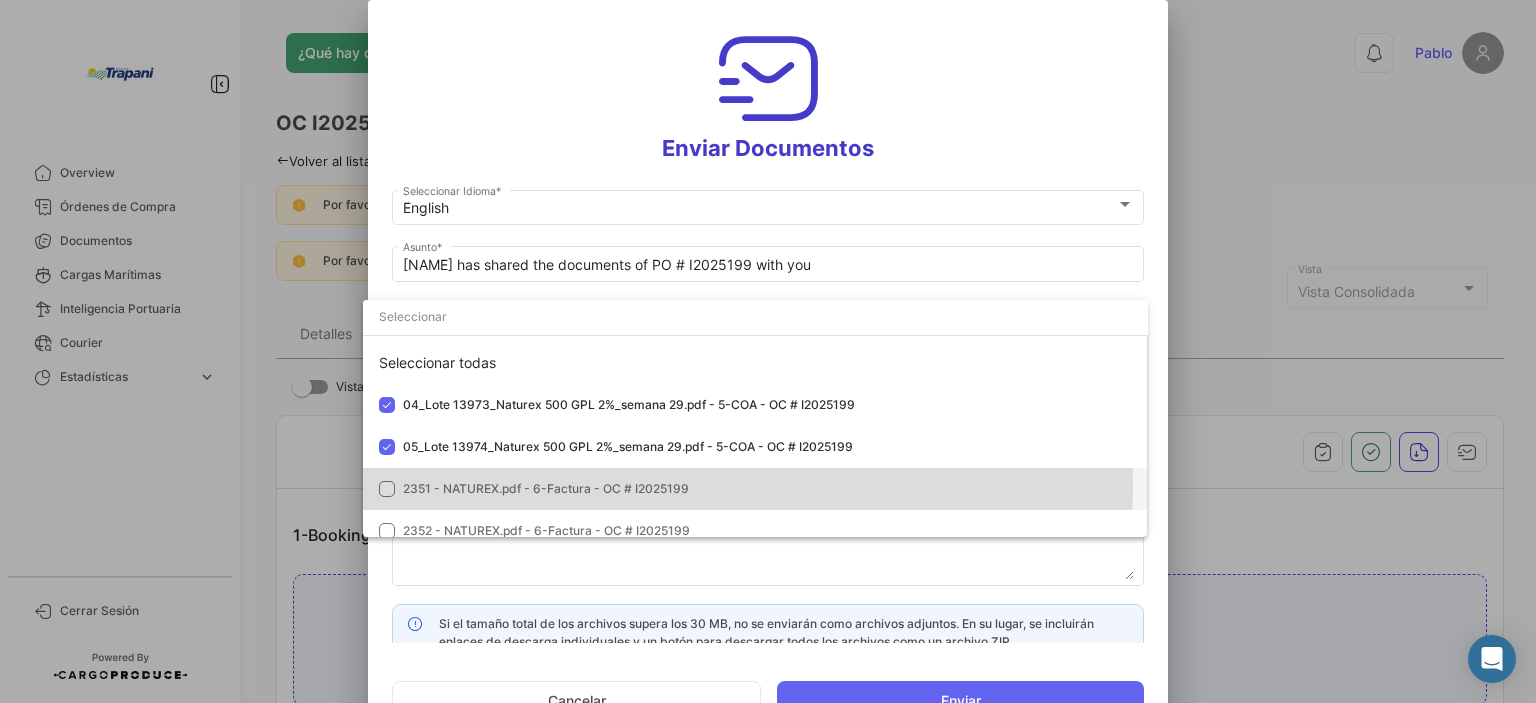 click on "2351 - NATUREX.pdf - 6-Factura - OC # I2025199" at bounding box center [755, 489] 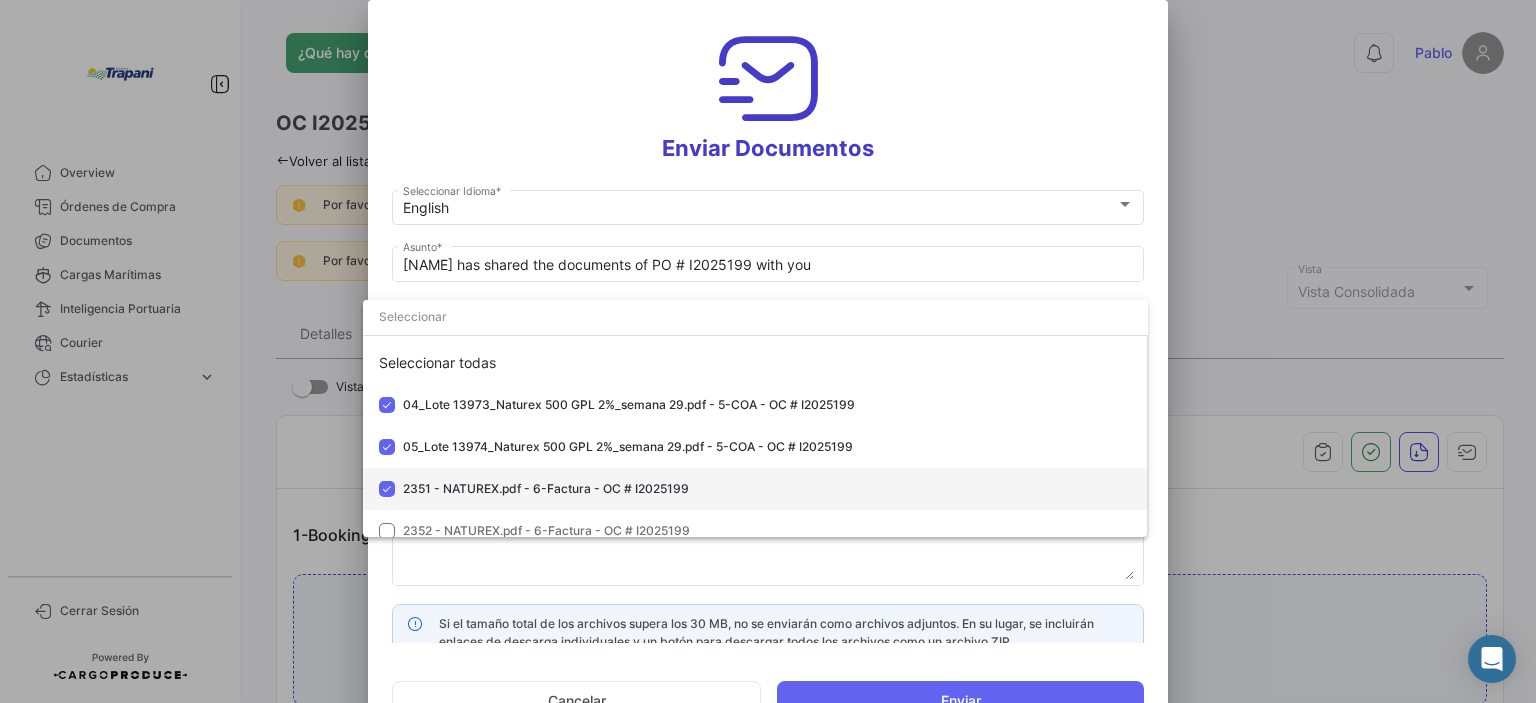 scroll, scrollTop: 100, scrollLeft: 0, axis: vertical 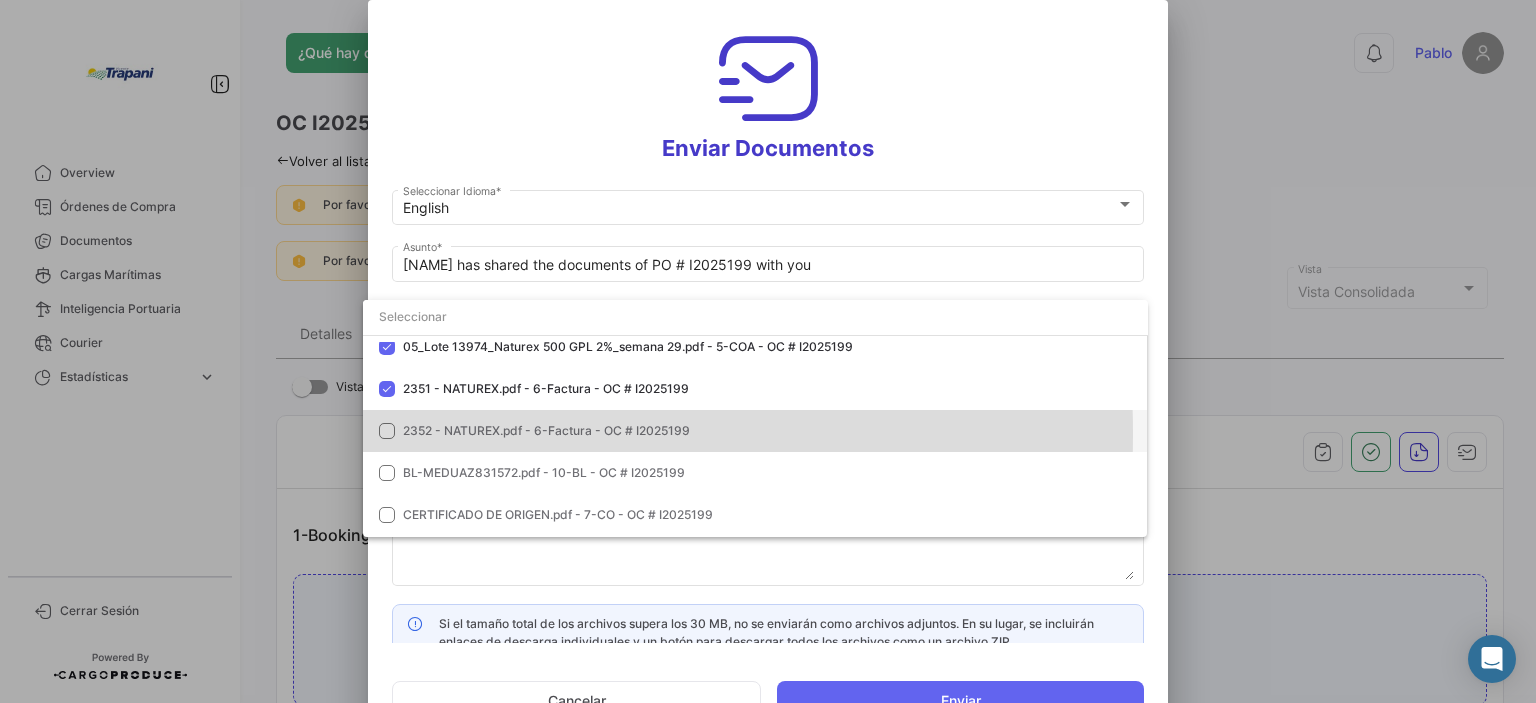 click at bounding box center (387, 431) 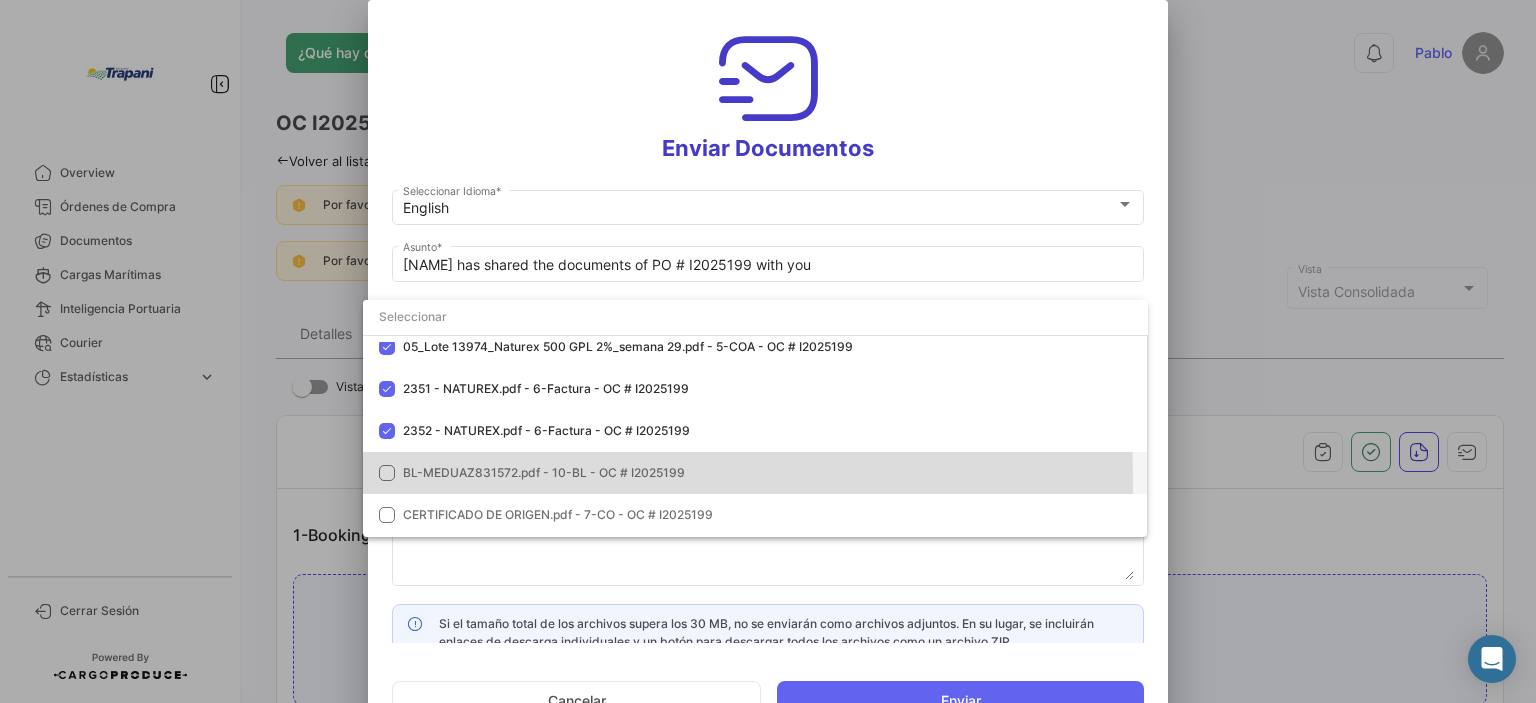click at bounding box center [387, 473] 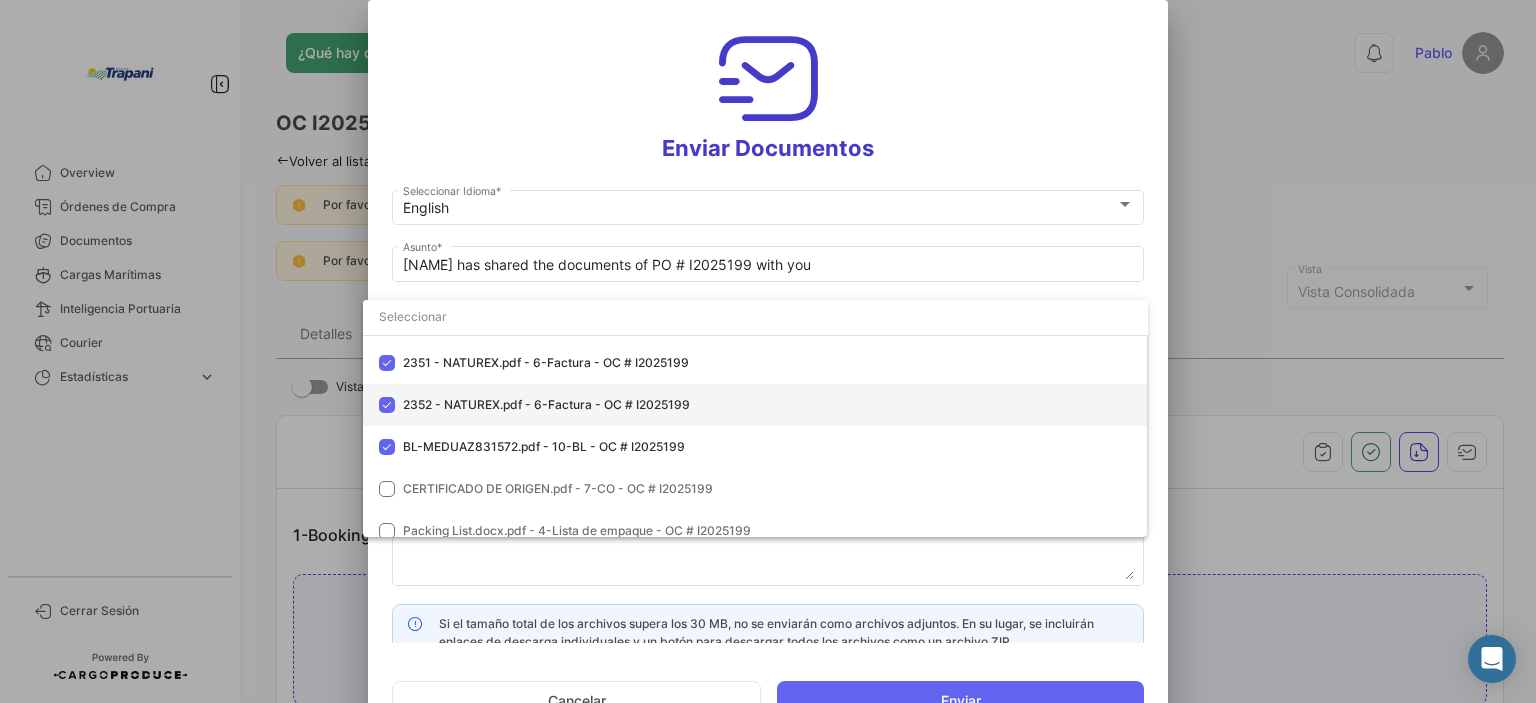 scroll, scrollTop: 140, scrollLeft: 0, axis: vertical 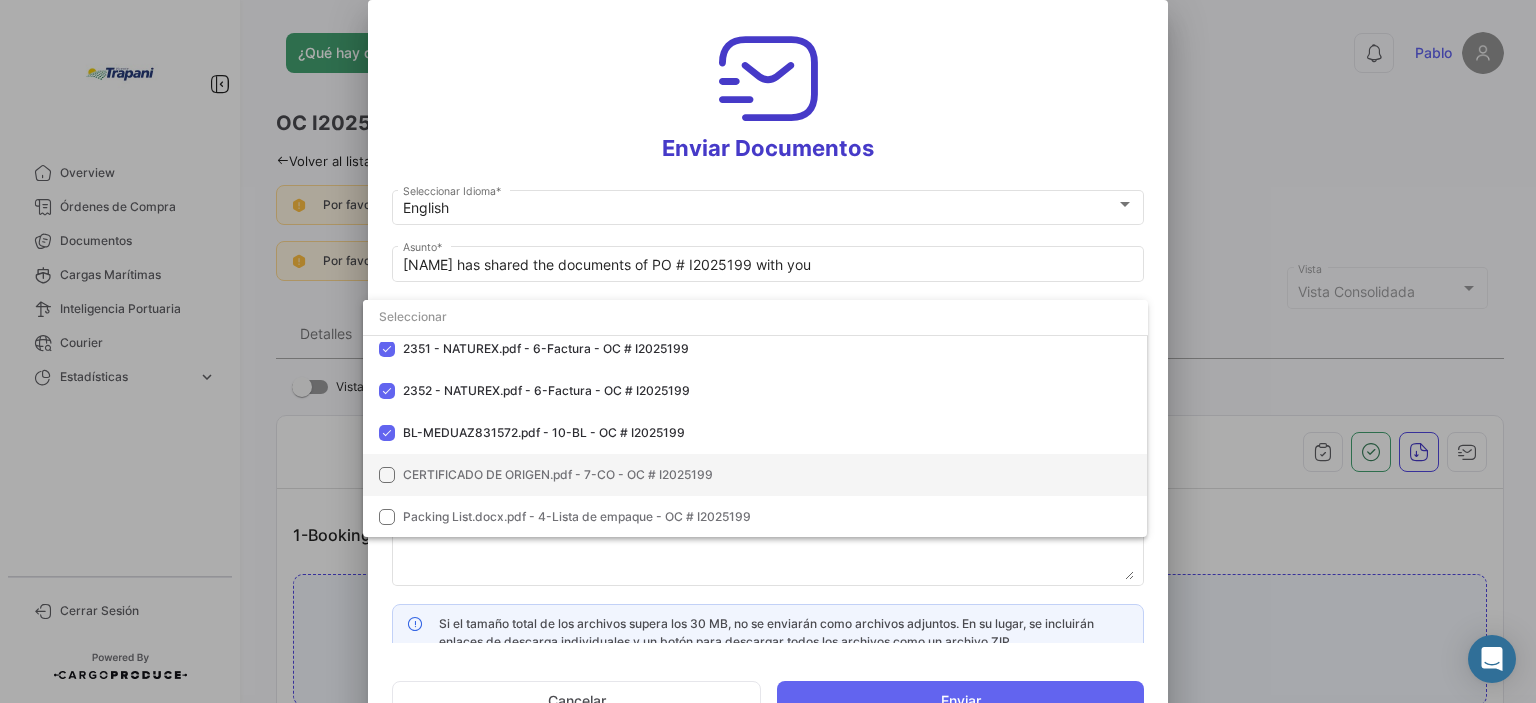 click on "CERTIFICADO DE ORIGEN.pdf - 7-CO - OC # I2025199" at bounding box center [755, 475] 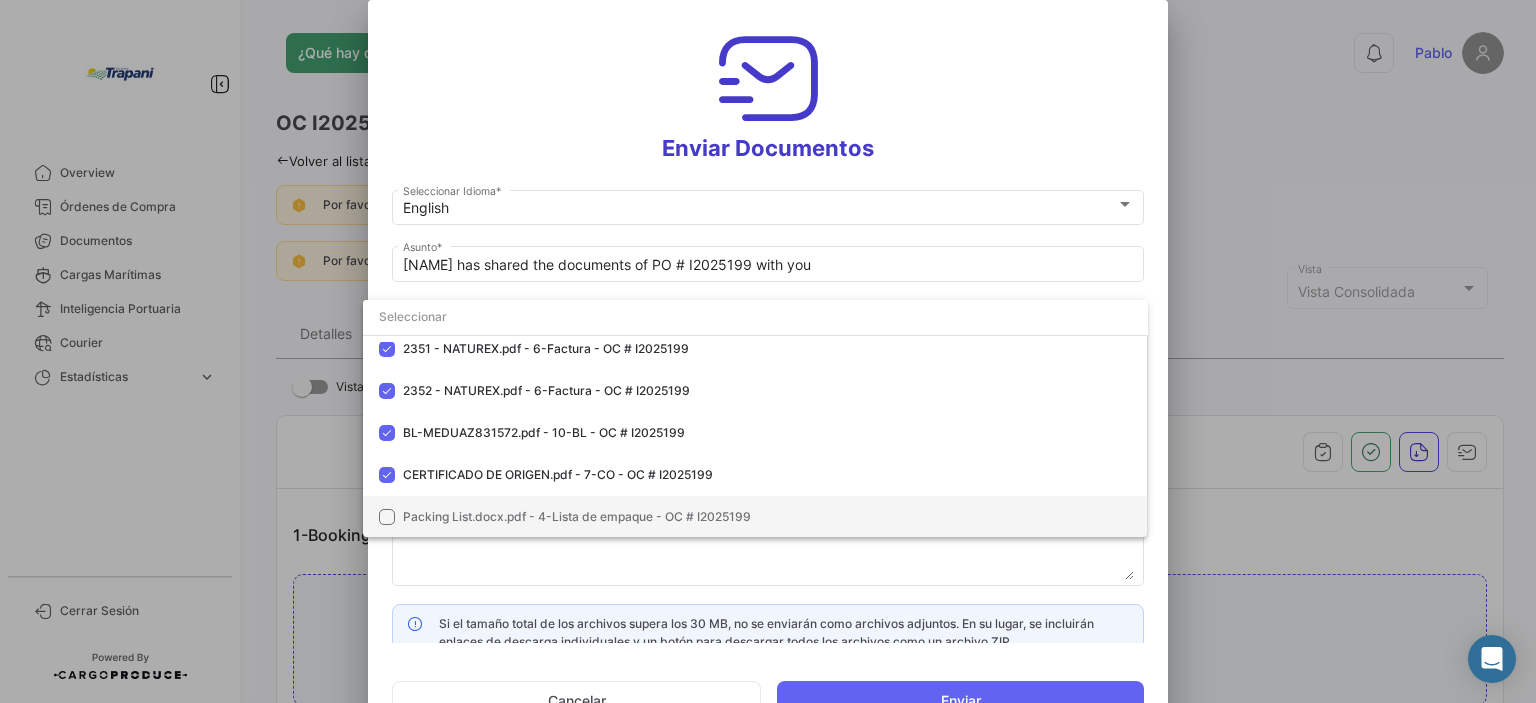 click at bounding box center [387, 517] 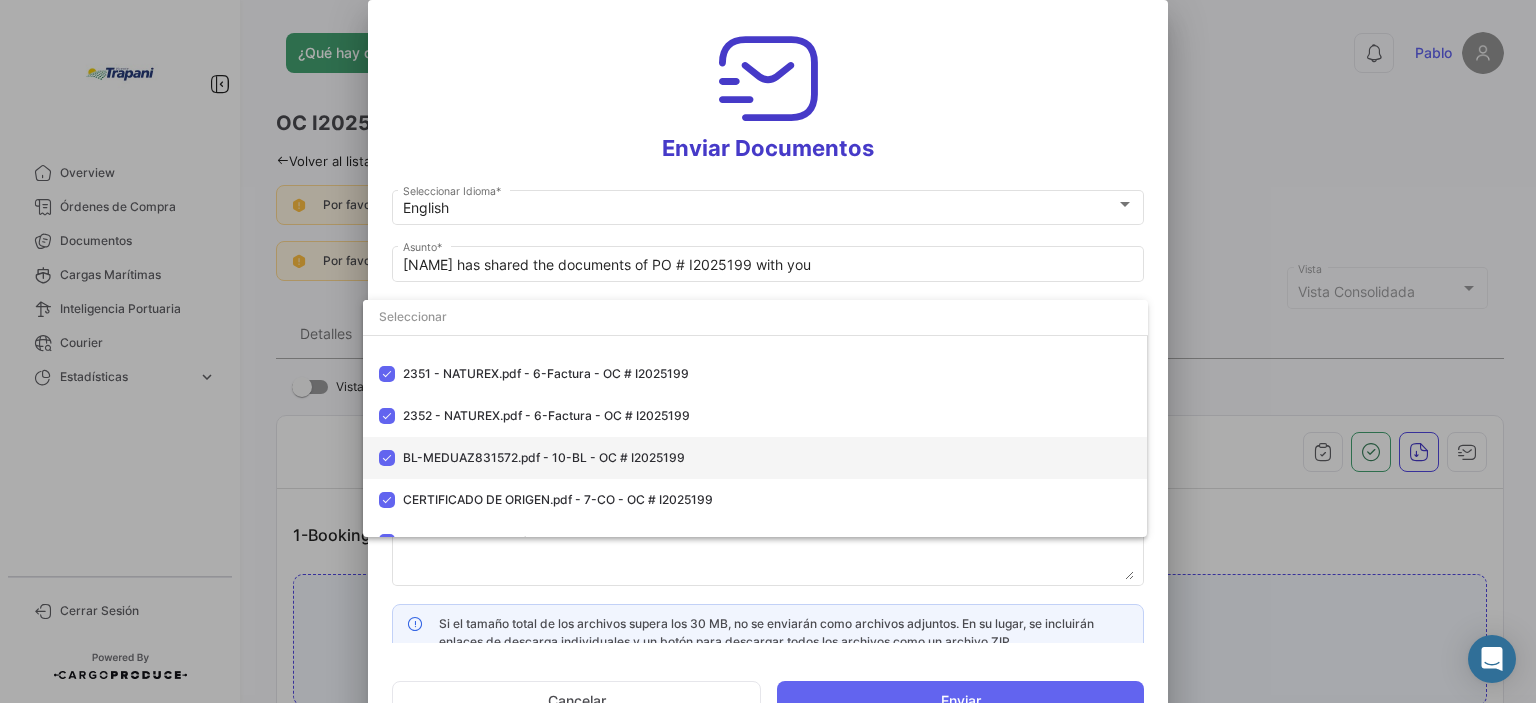 scroll, scrollTop: 140, scrollLeft: 0, axis: vertical 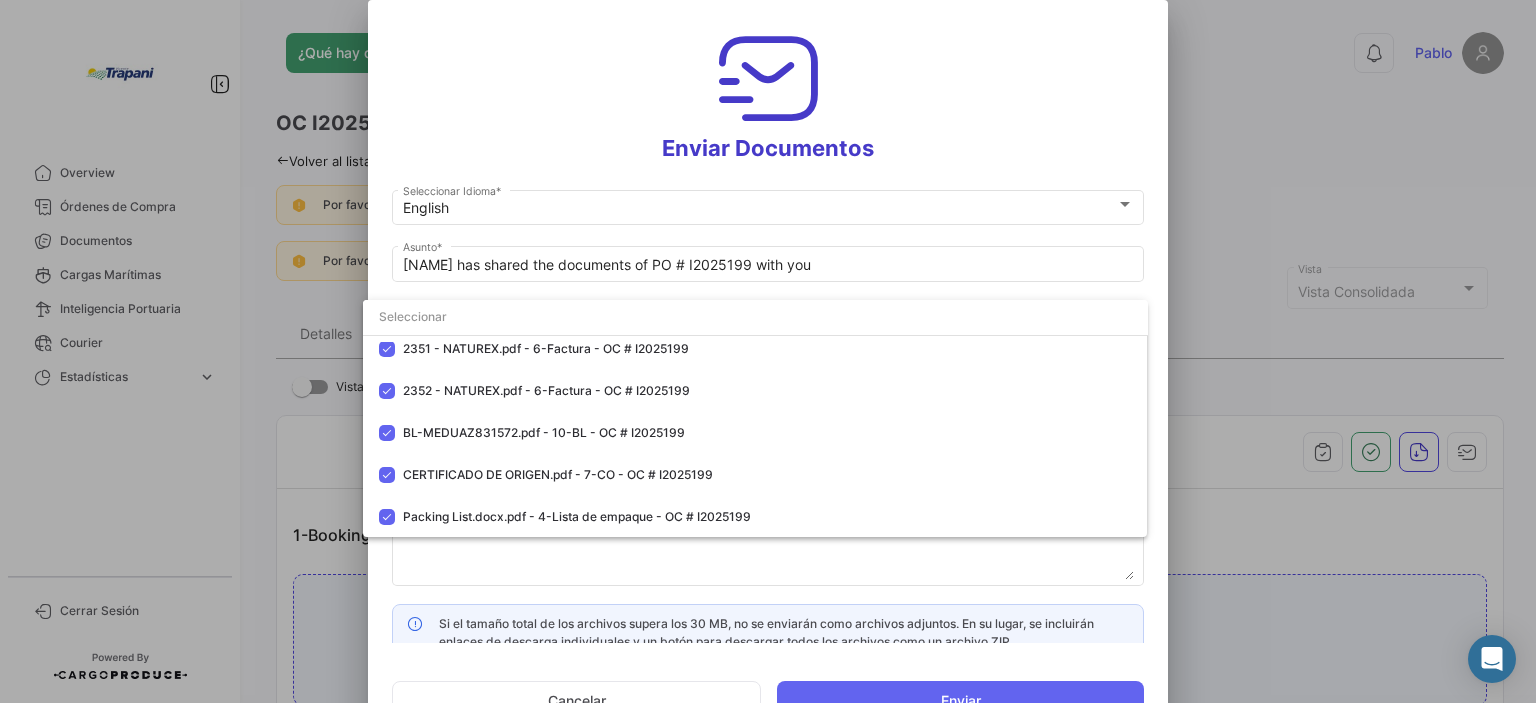 click at bounding box center [768, 351] 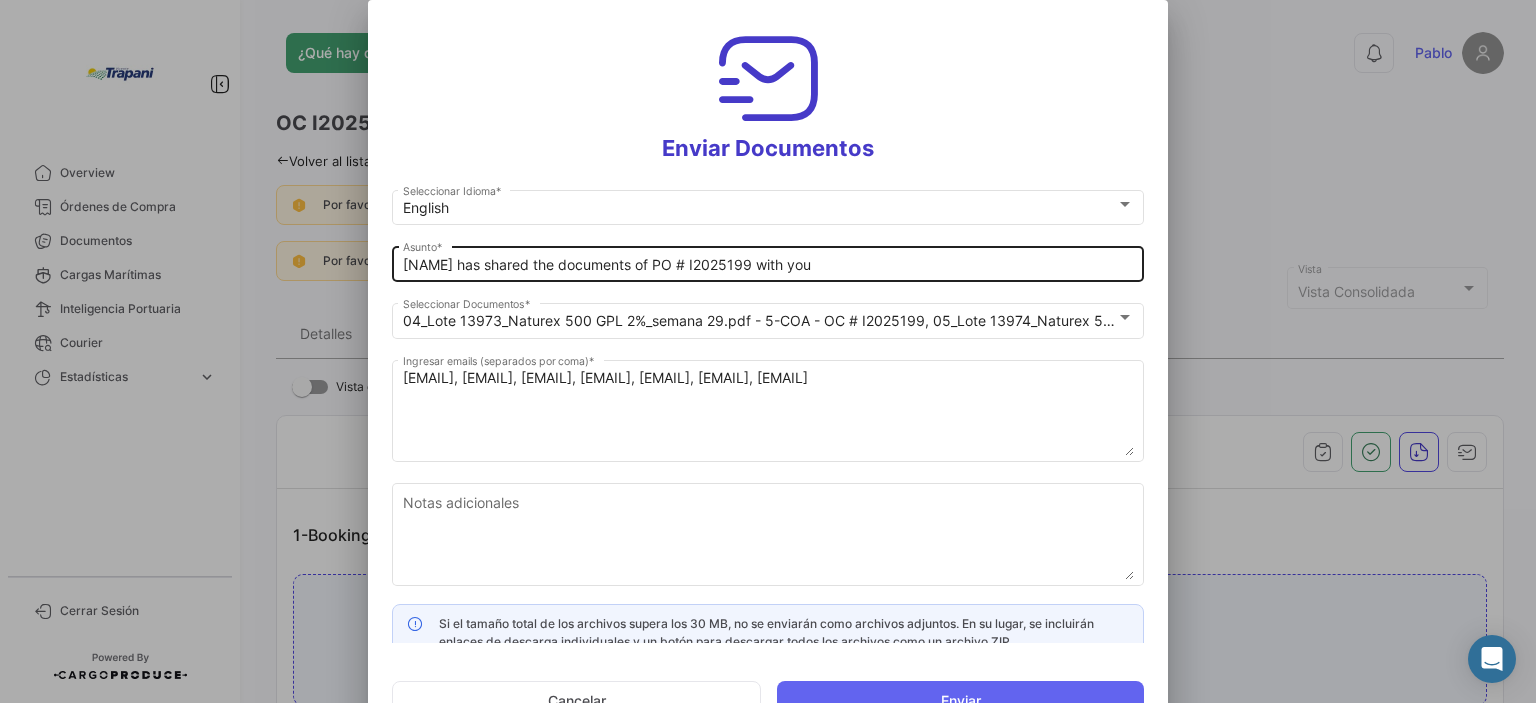 click on "[NAME] has shared the documents of PO # I2025199 with you" at bounding box center (768, 265) 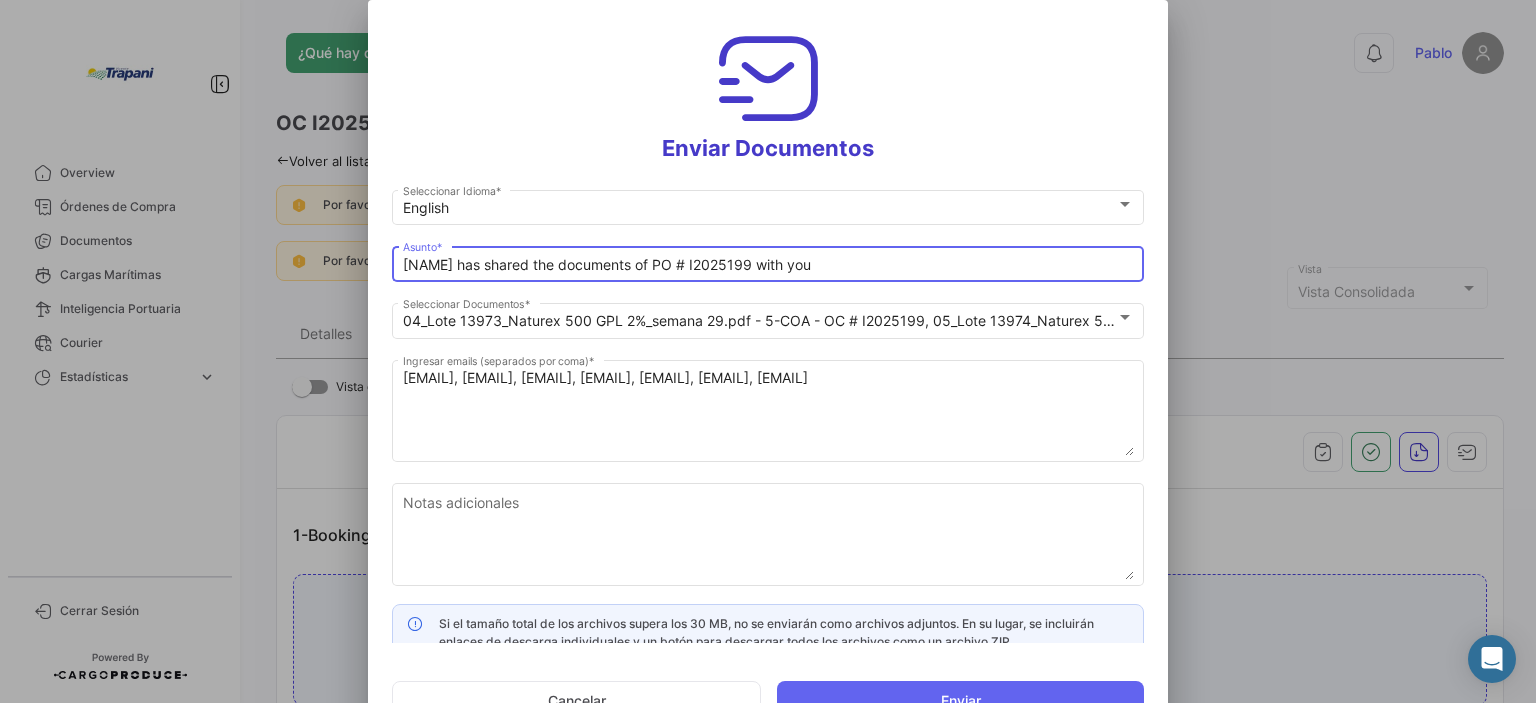 drag, startPoint x: 826, startPoint y: 263, endPoint x: 336, endPoint y: 238, distance: 490.63733 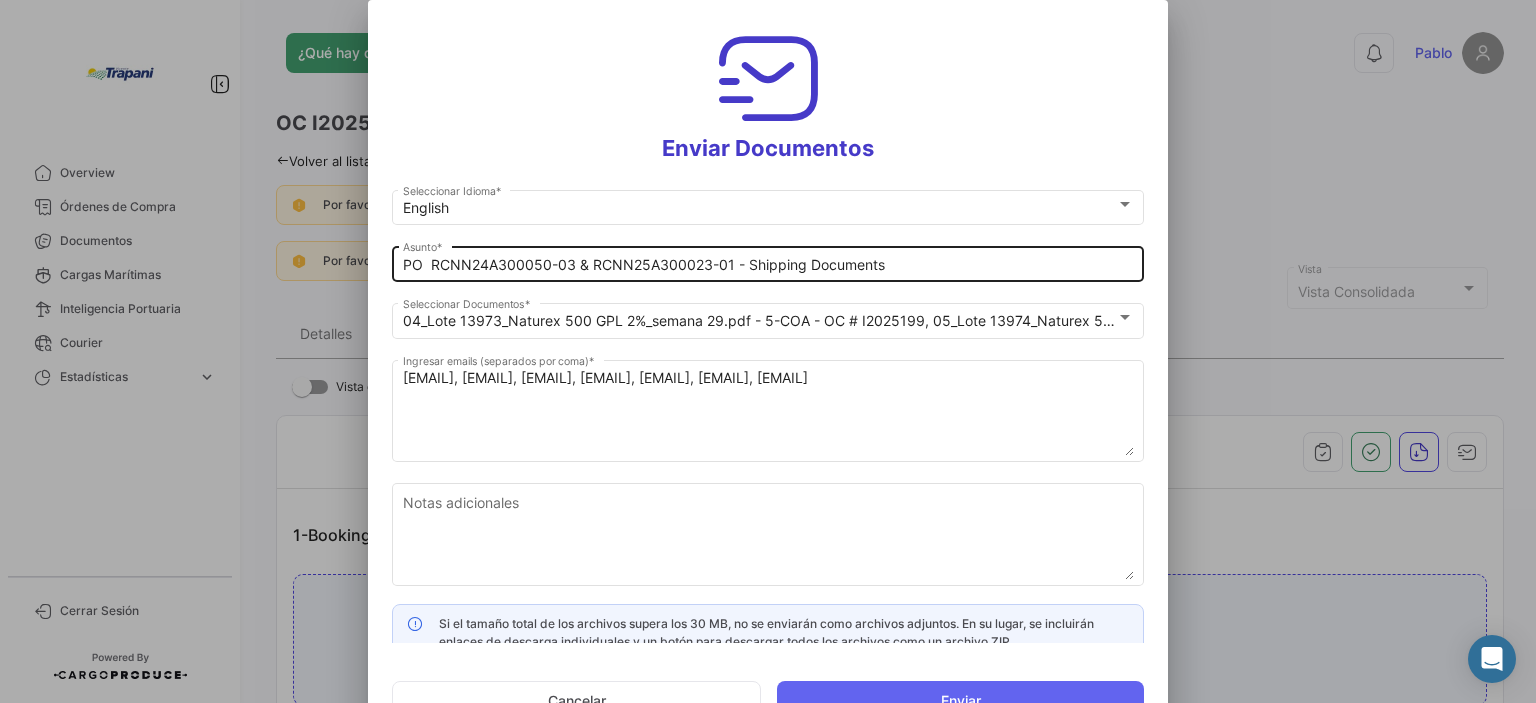 click on "PO  RCNN24A300050-03 & RCNN25A300023-01 - Shipping Documents Asunto  *" 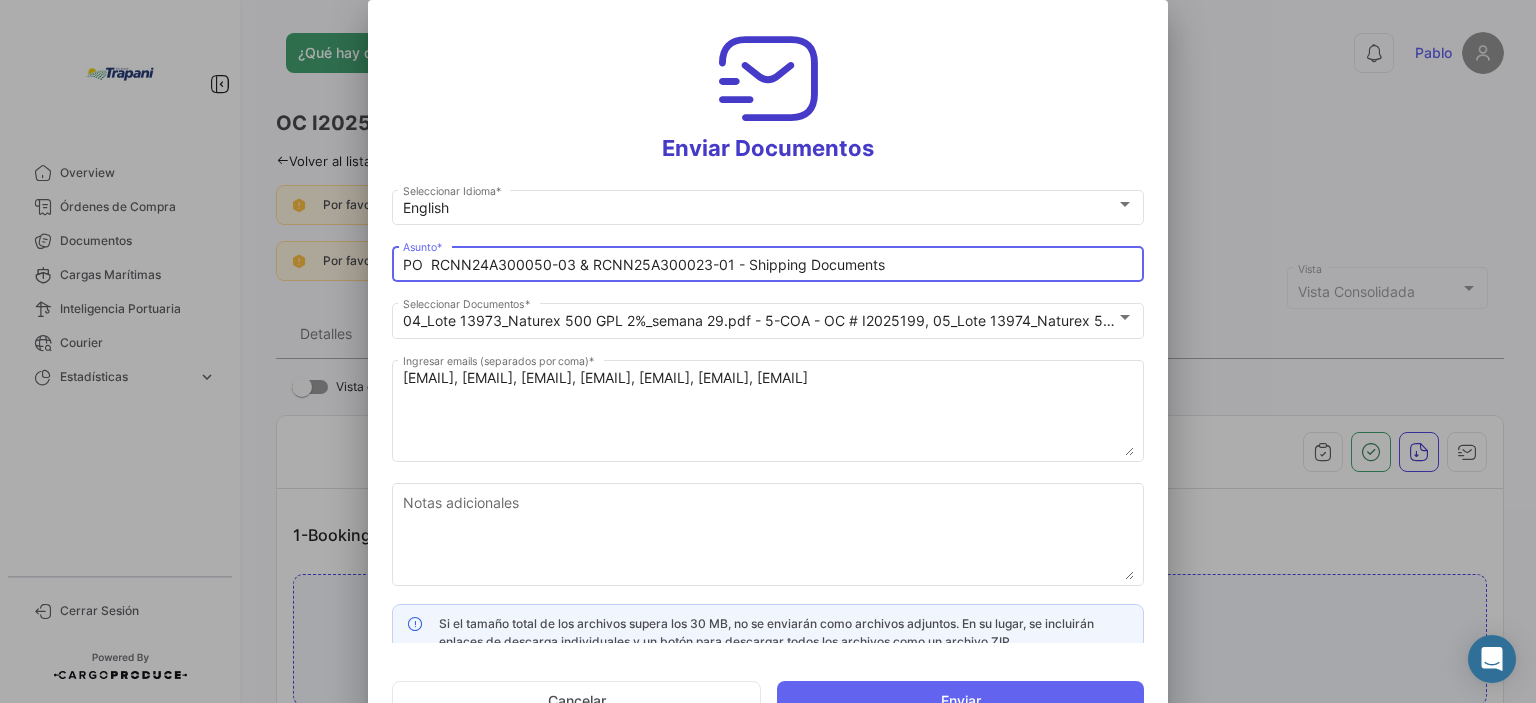 click on "PO  RCNN24A300050-03 & RCNN25A300023-01 - Shipping Documents" at bounding box center (768, 265) 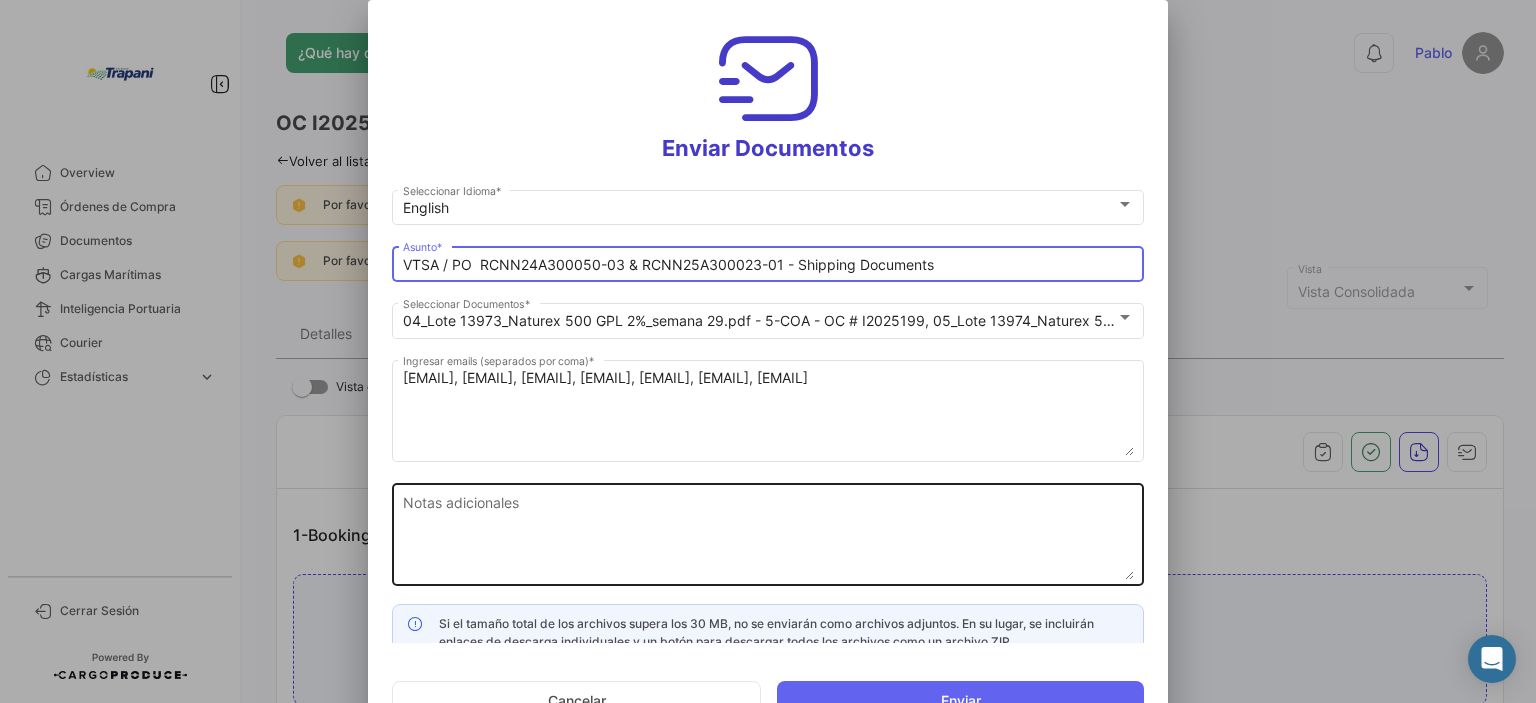 type on "VTSA / PO  RCNN24A300050-03 & RCNN25A300023-01 - Shipping Documents" 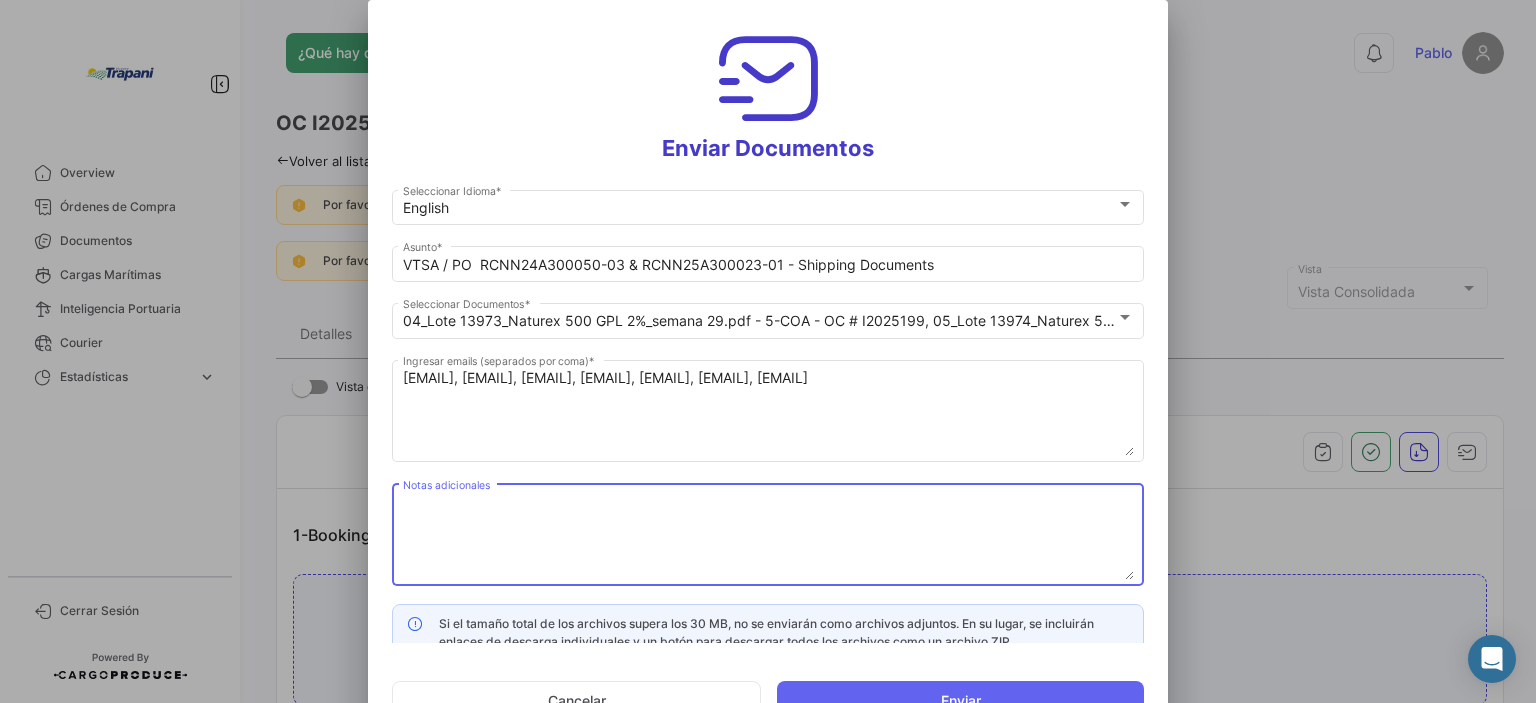 click on "Notas adicionales" at bounding box center [768, 536] 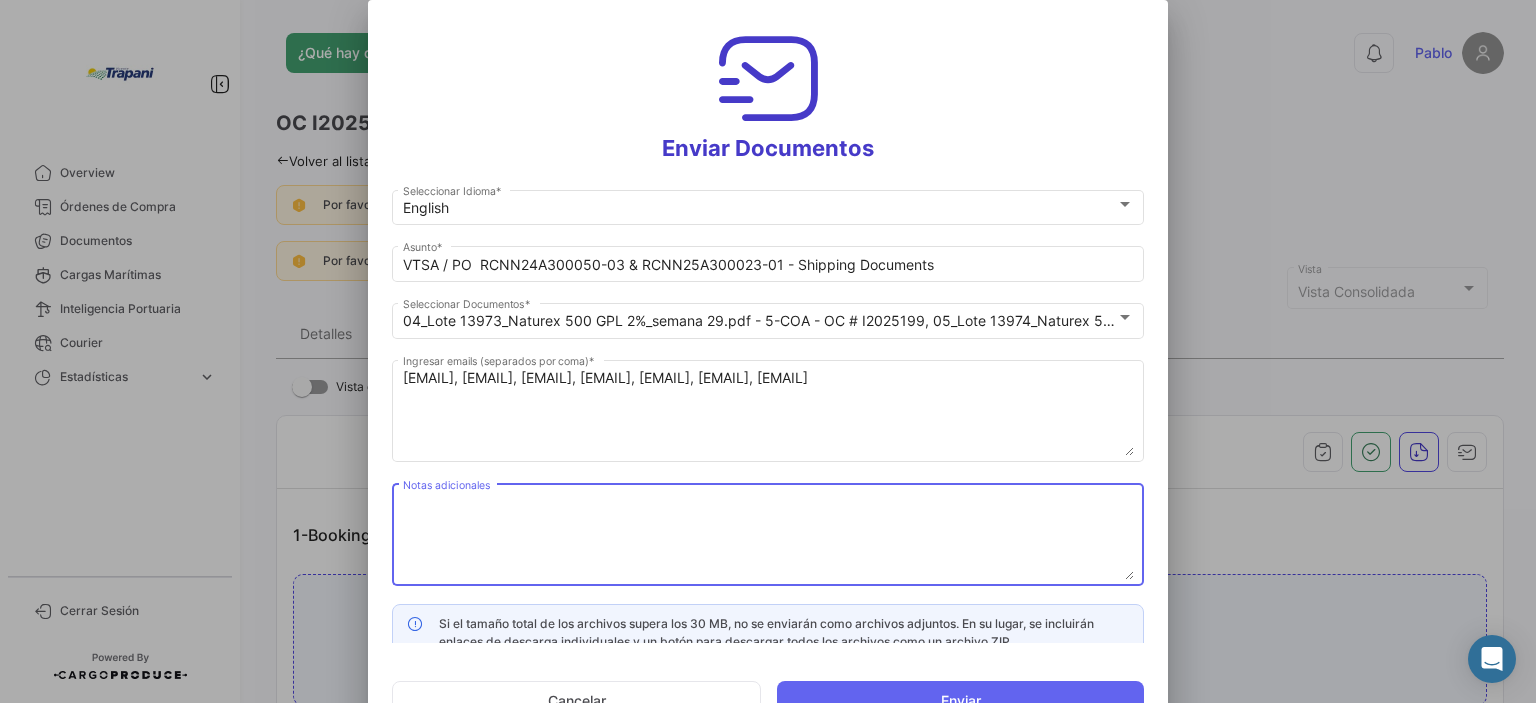 paste on "Dear team. We are testing a new platform for tracking and document control of our shipments. Please confirm if you received" 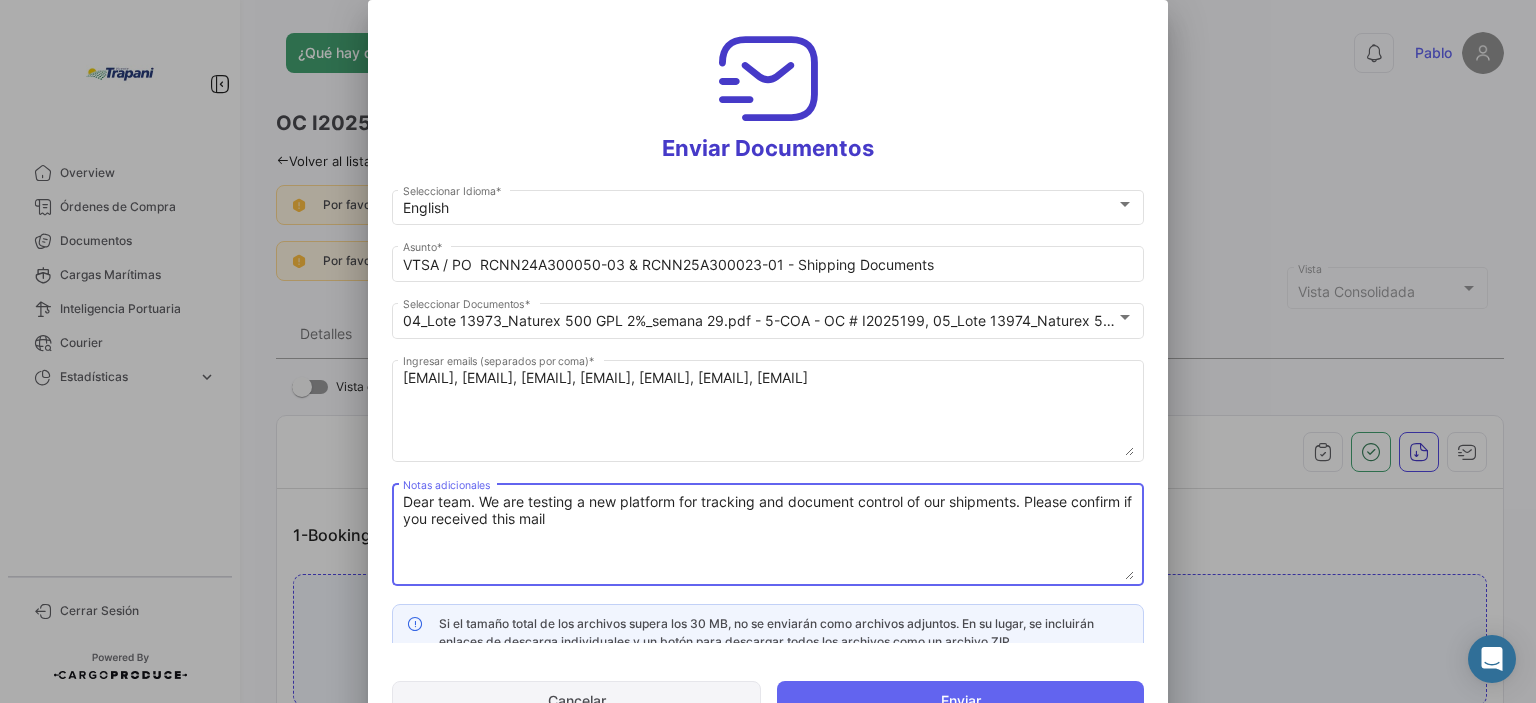 type on "Dear team. We are testing a new platform for tracking and document control of our shipments. Please confirm if you received this mail" 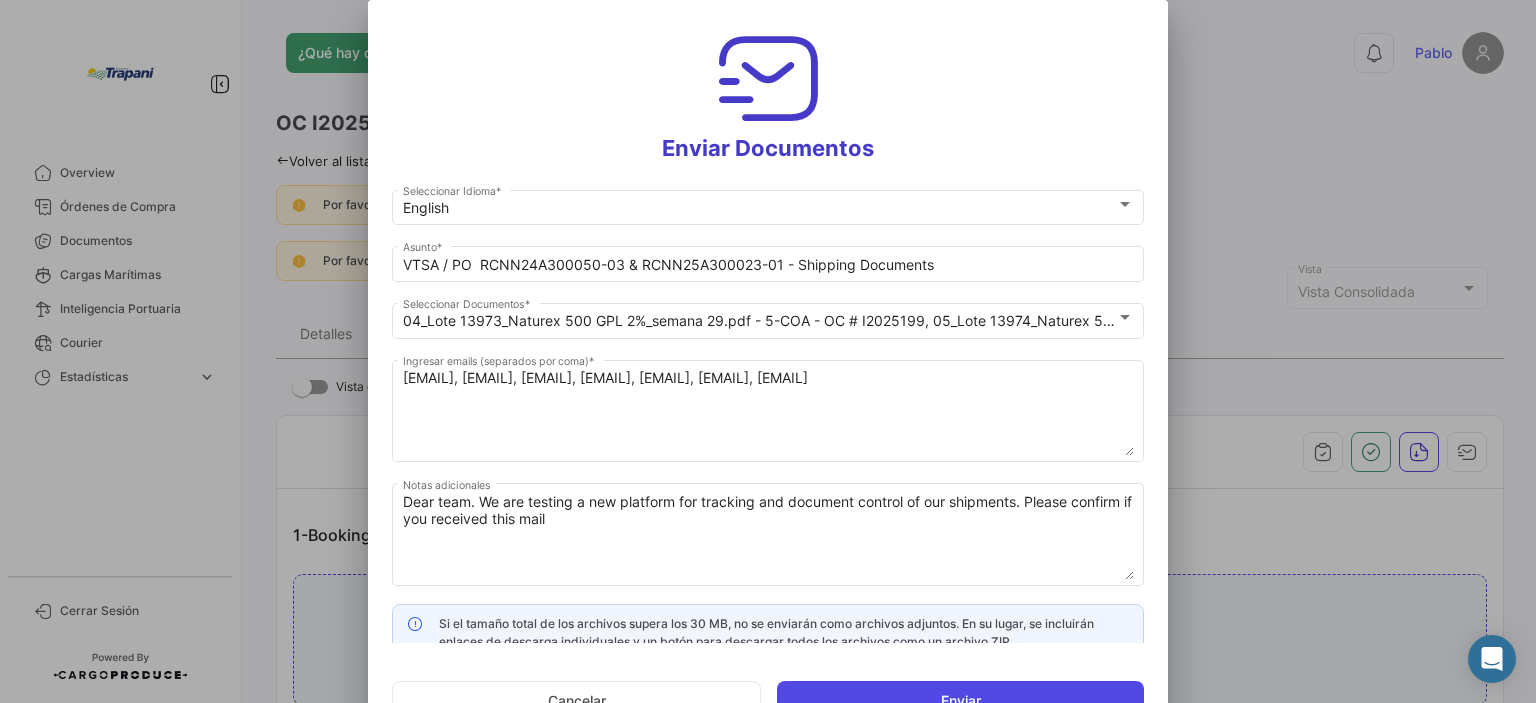 click on "Enviar" 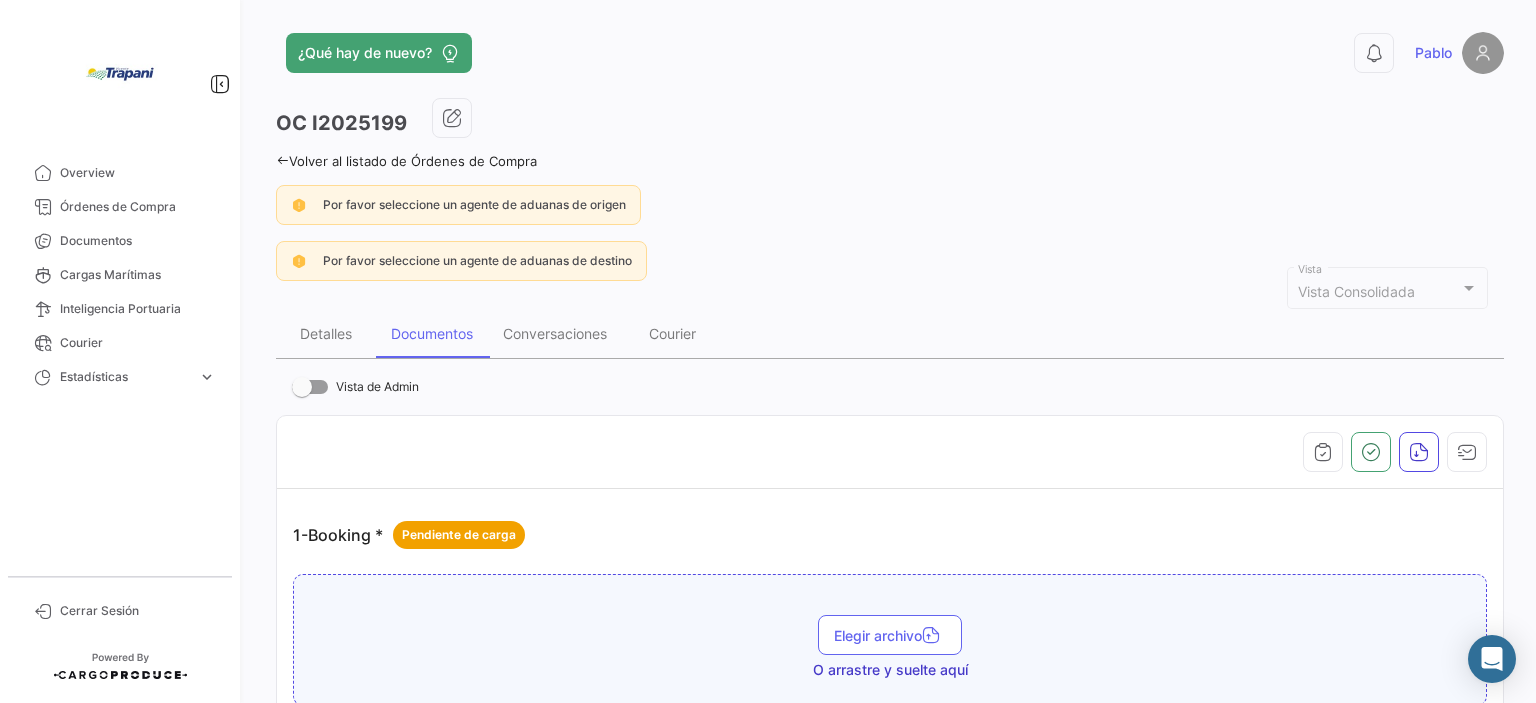 drag, startPoint x: 92, startPoint y: 235, endPoint x: 269, endPoint y: 279, distance: 182.38695 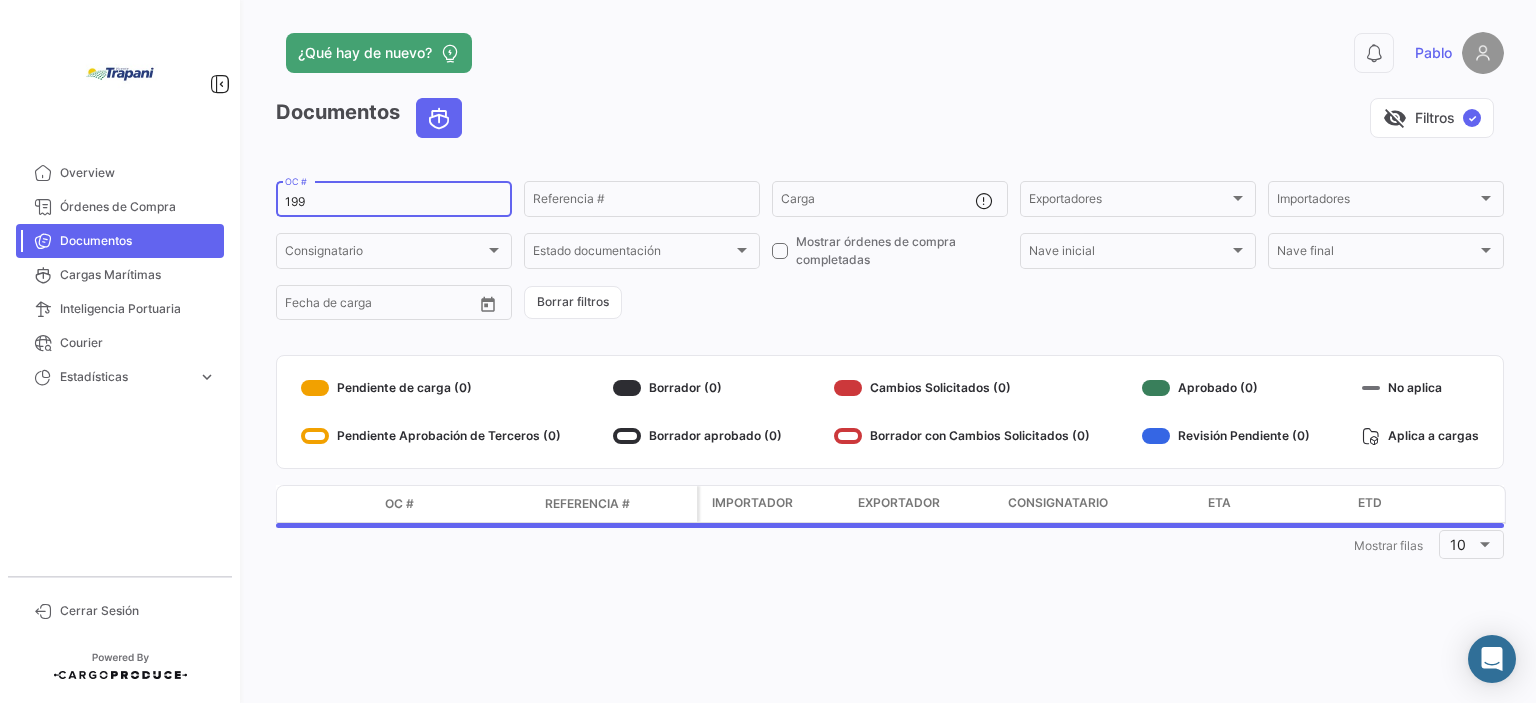 drag, startPoint x: 324, startPoint y: 205, endPoint x: 277, endPoint y: 197, distance: 47.67599 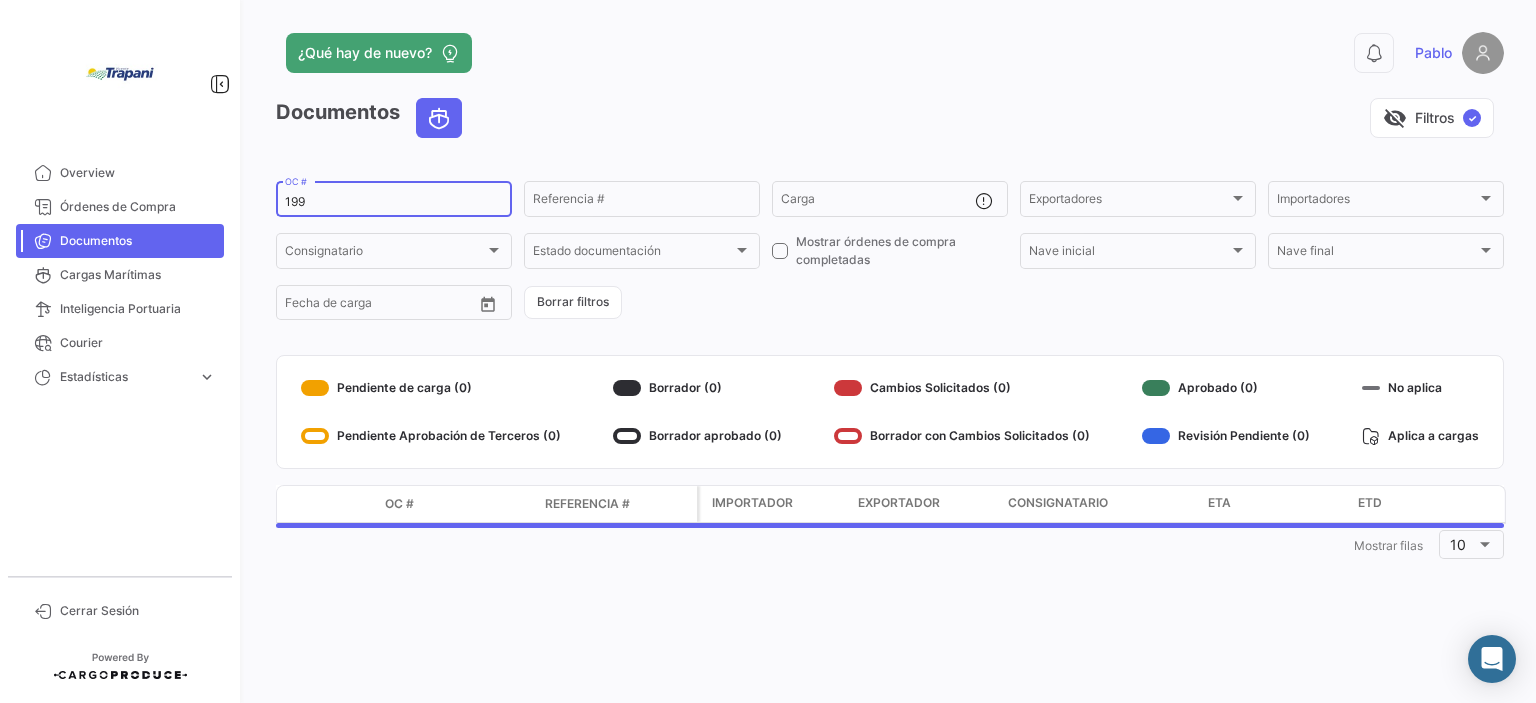 click on "199  OC #" 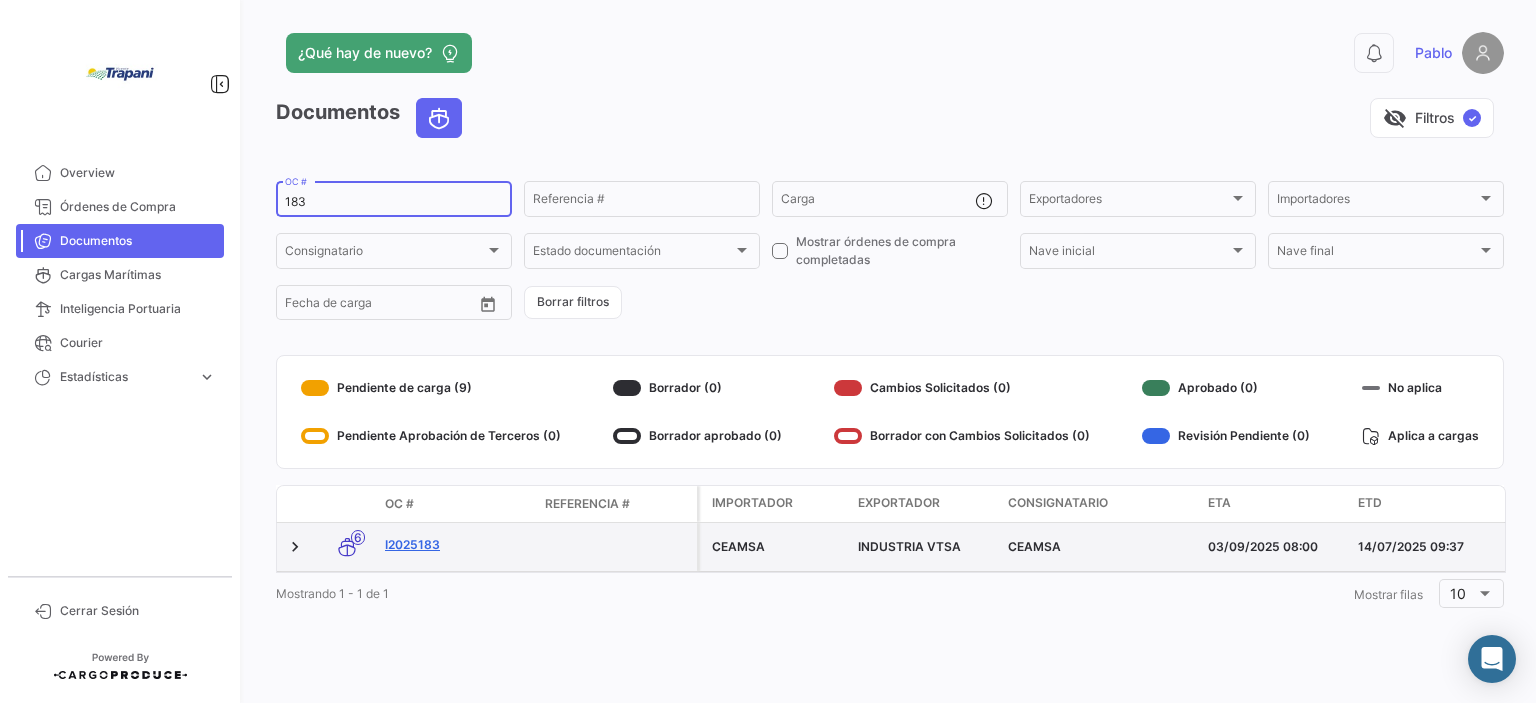 type on "183" 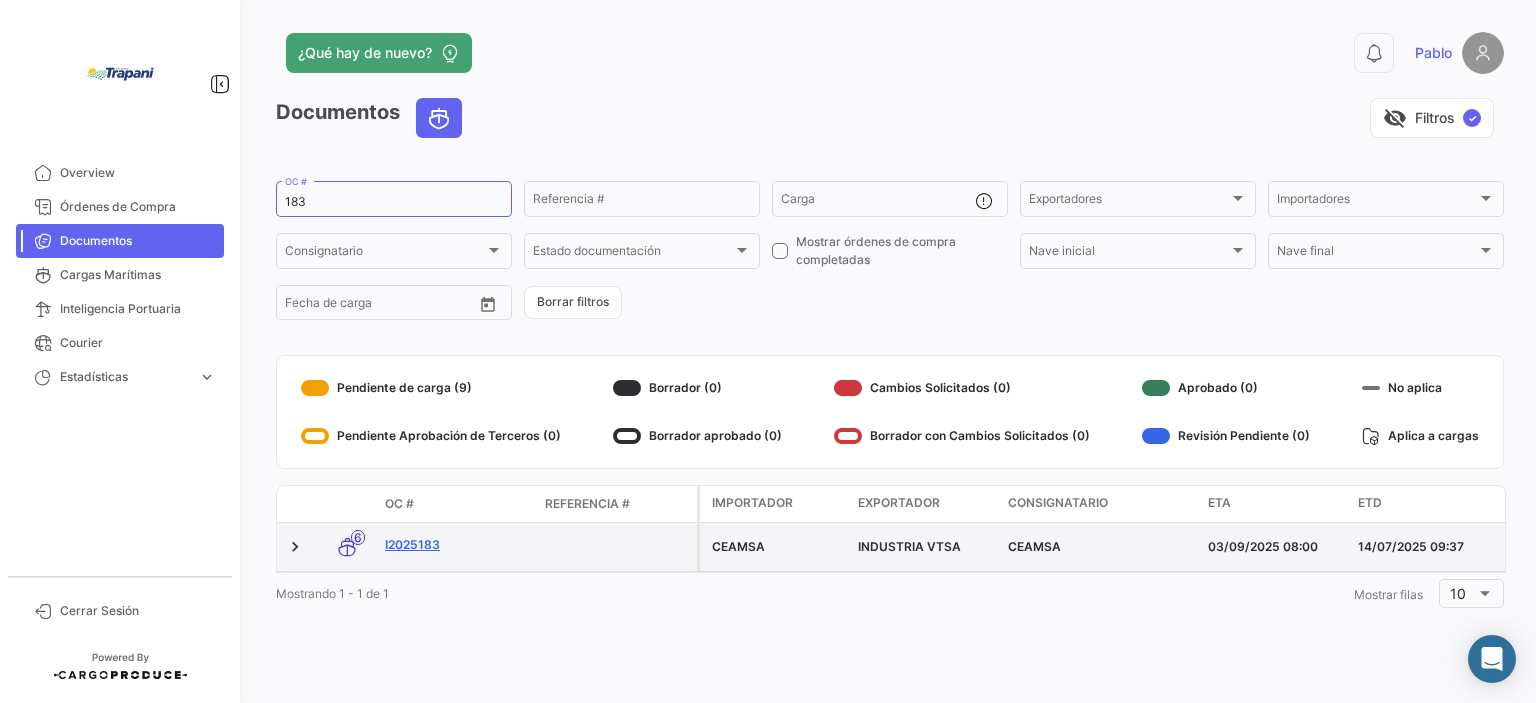 click on "I2025183" 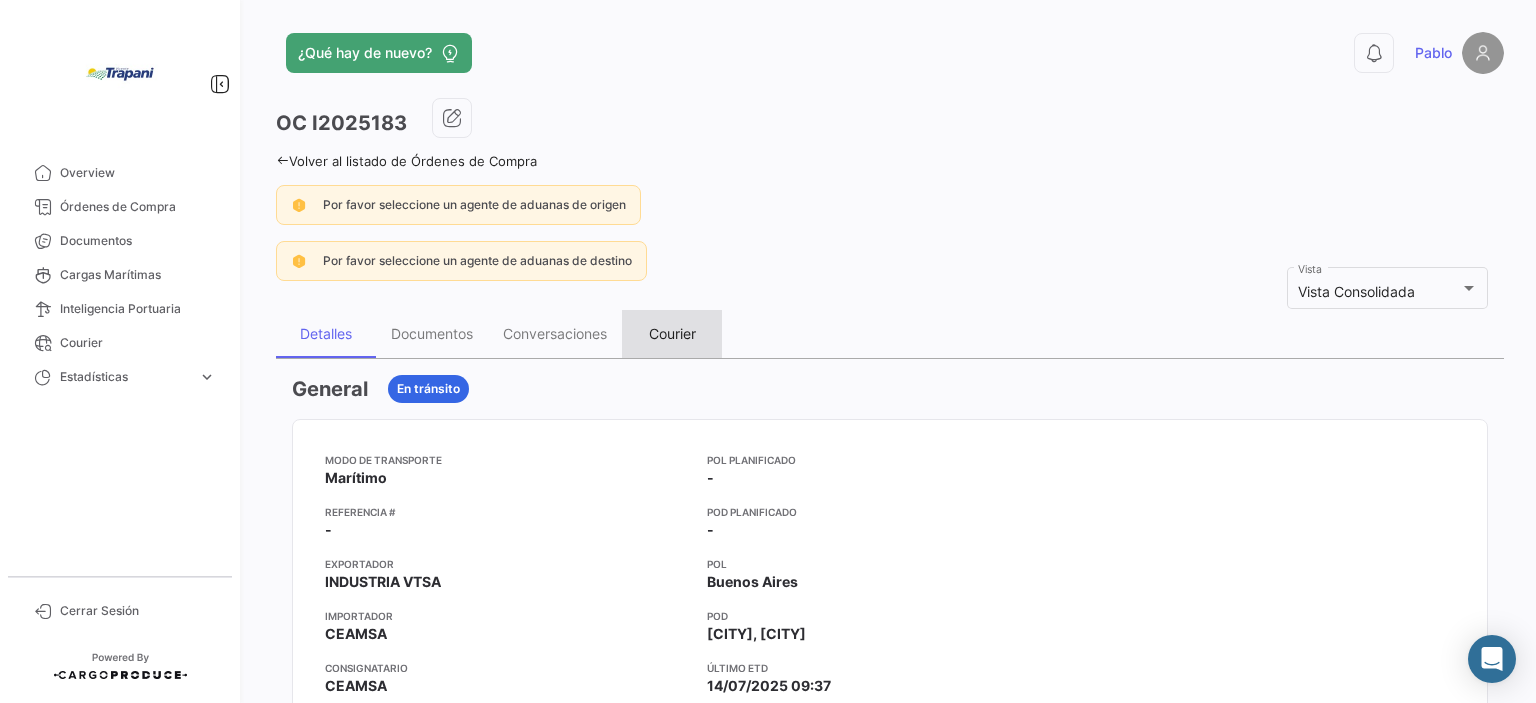 click on "Courier" at bounding box center (672, 333) 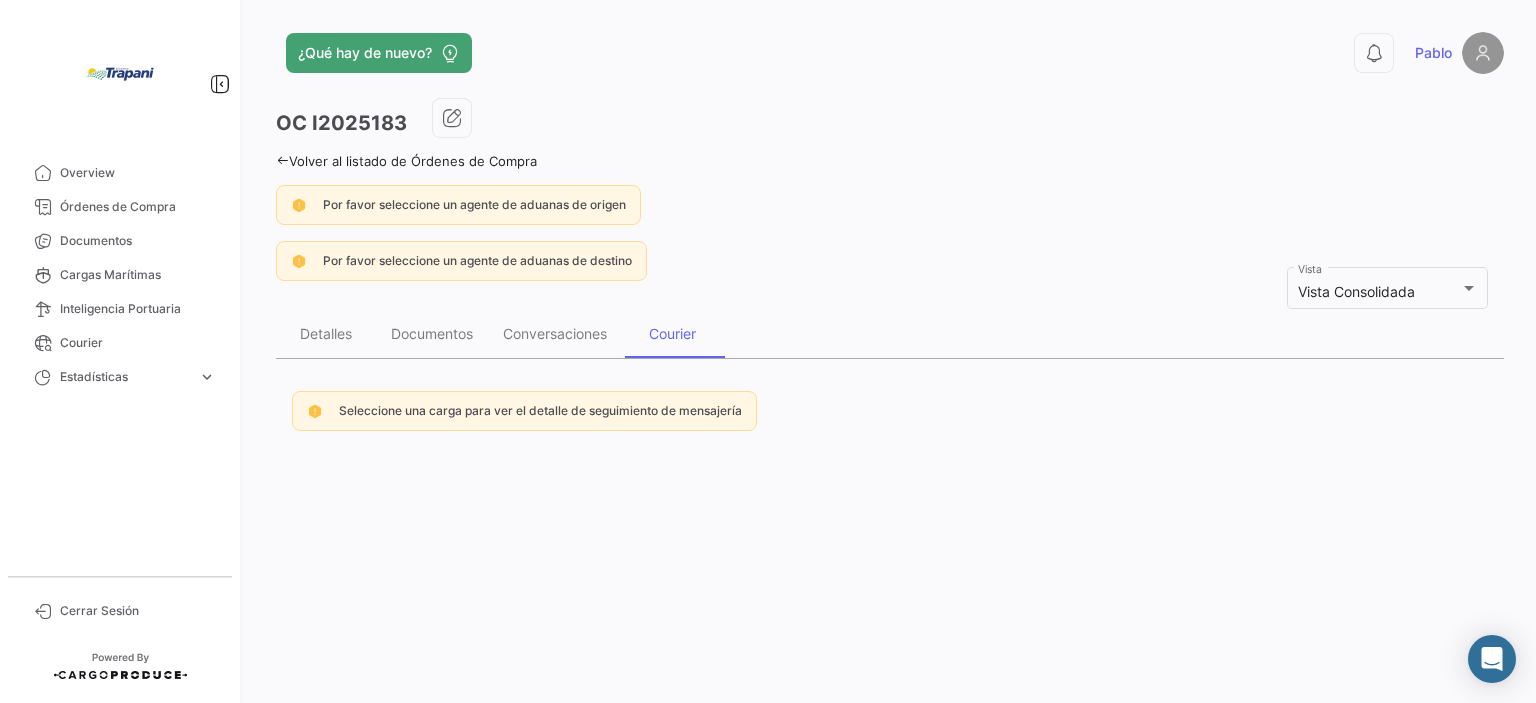click on "Seleccione una carga para ver el detalle de seguimiento de mensajería" at bounding box center (540, 410) 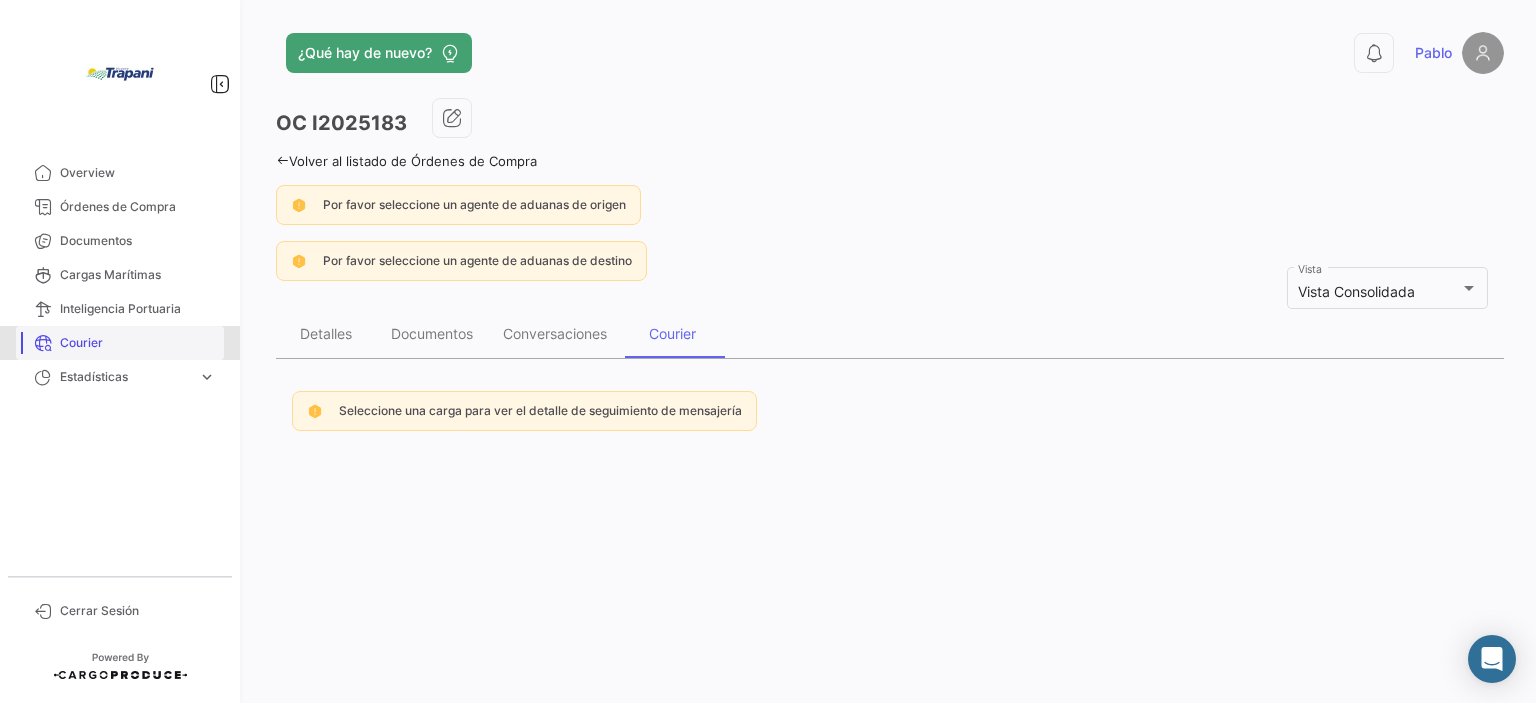 click on "Courier" at bounding box center [138, 343] 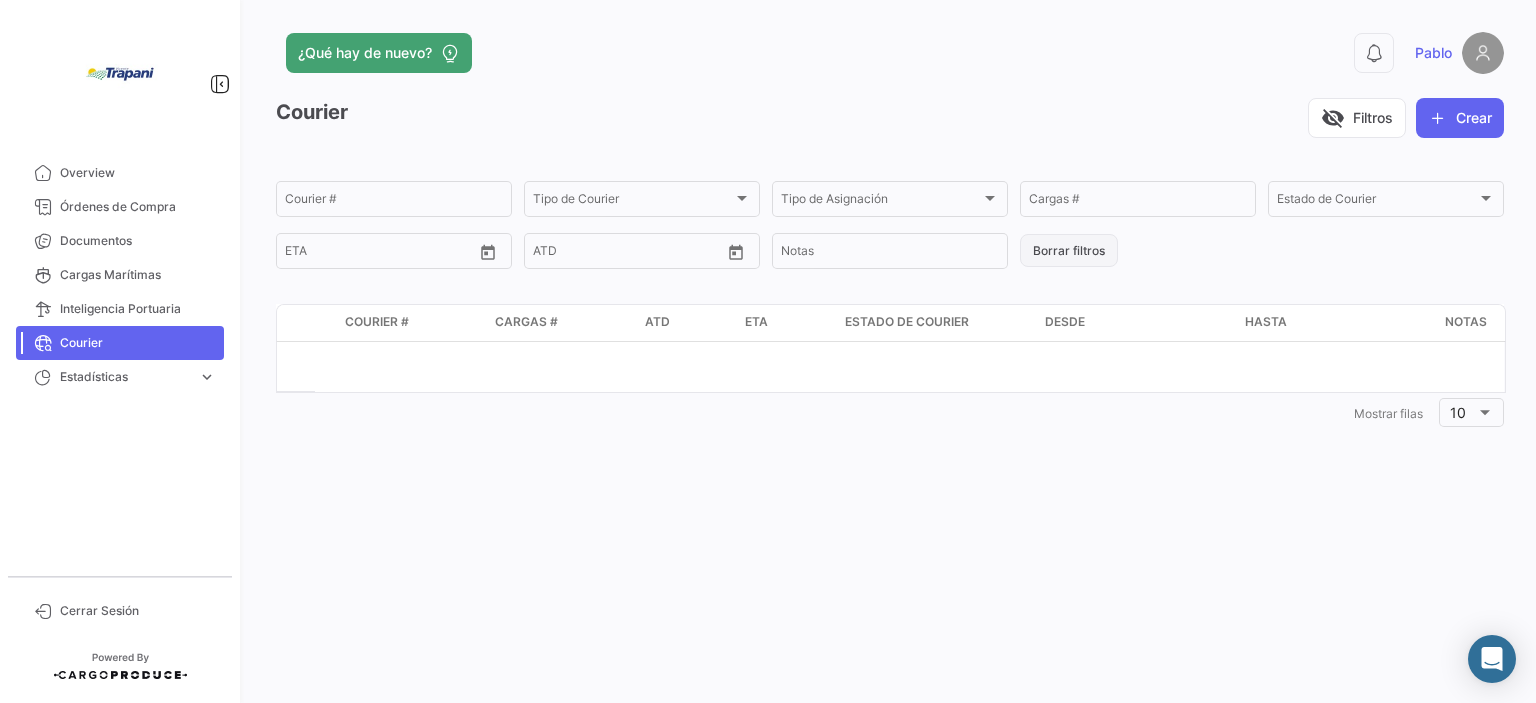 click on "Borrar filtros" 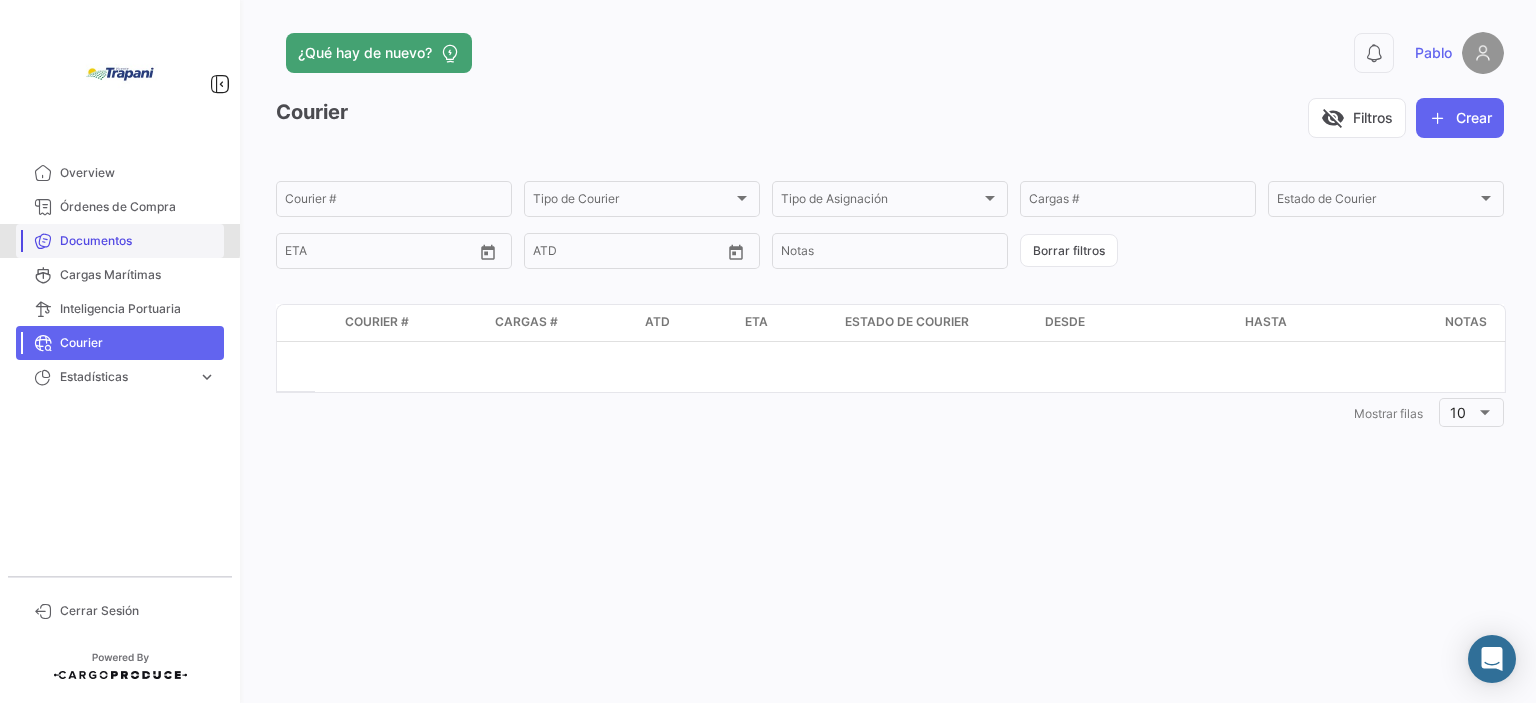 click on "Documentos" at bounding box center (138, 241) 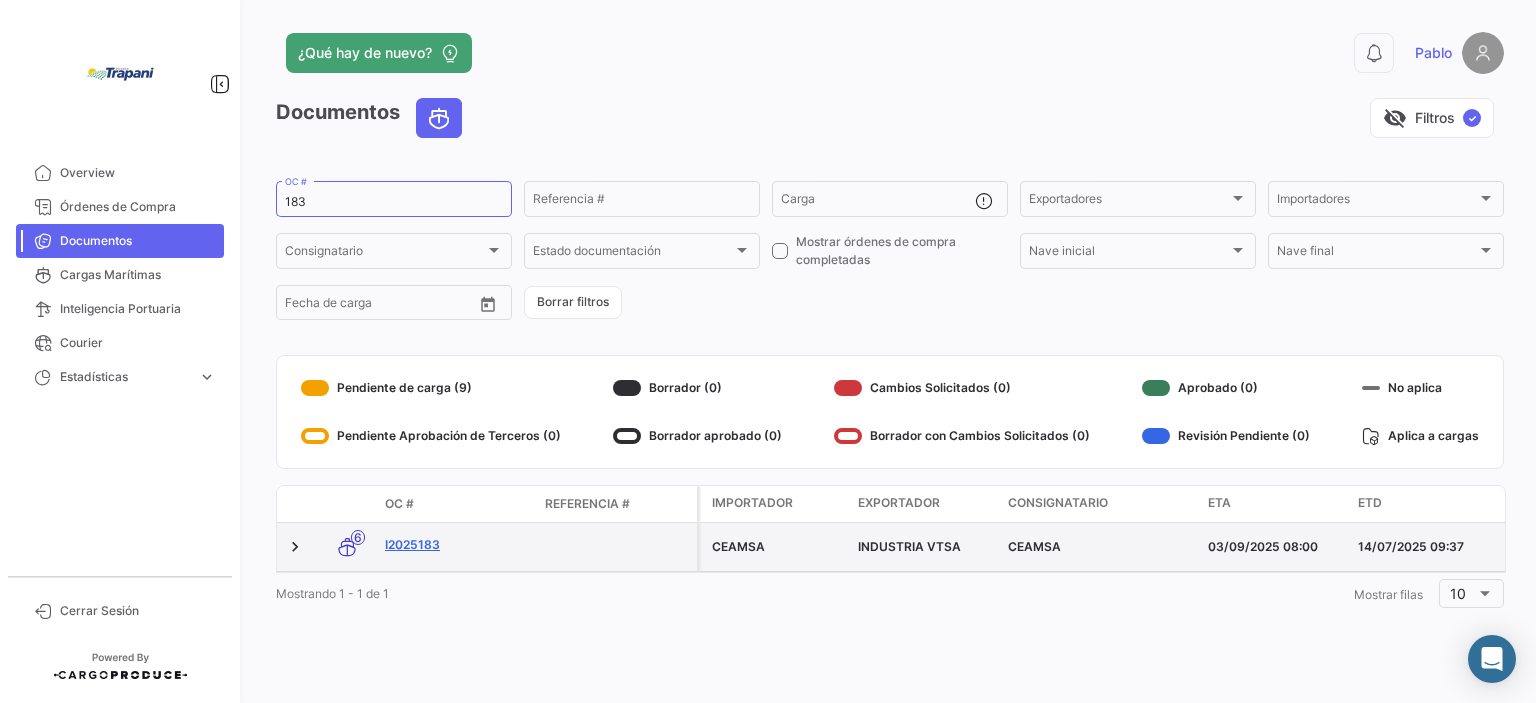 click on "I2025183" 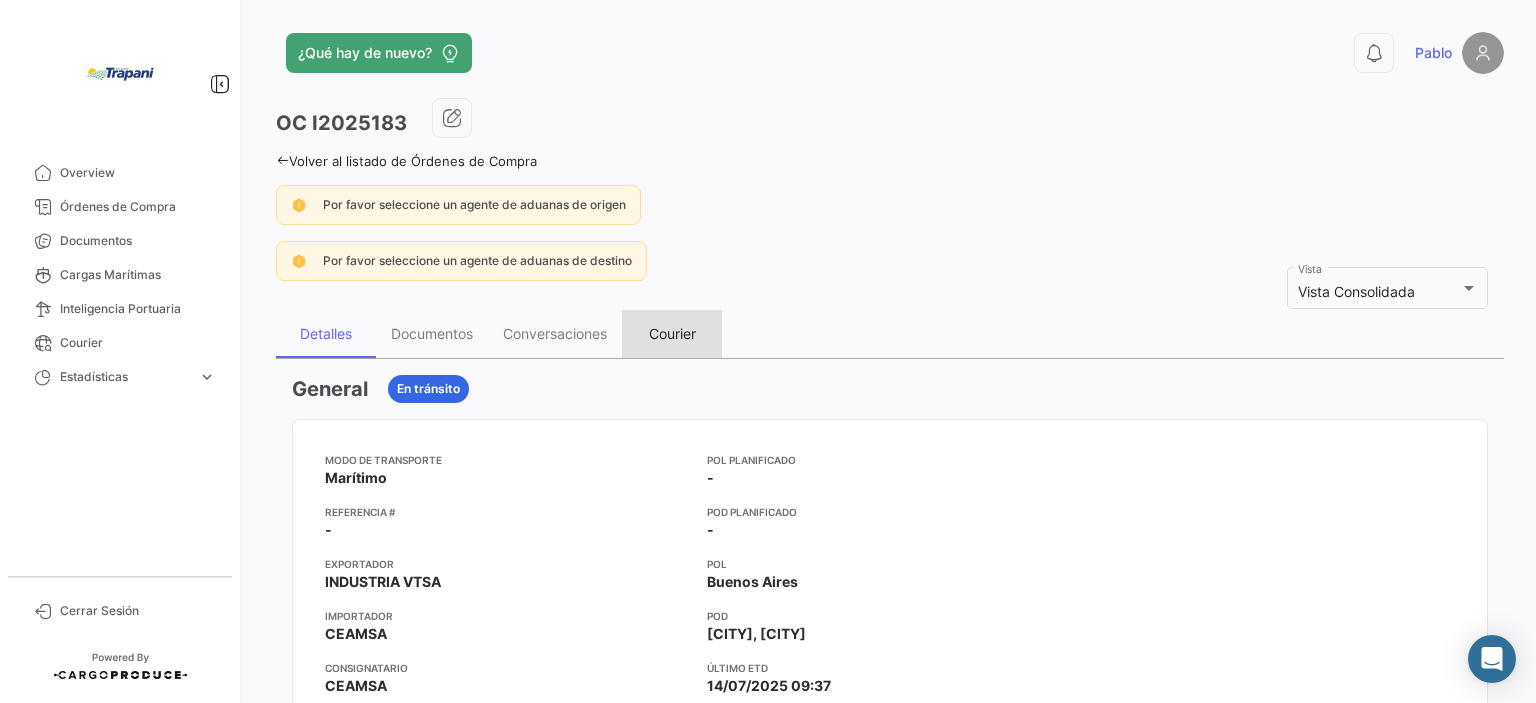 click on "Courier" at bounding box center (672, 333) 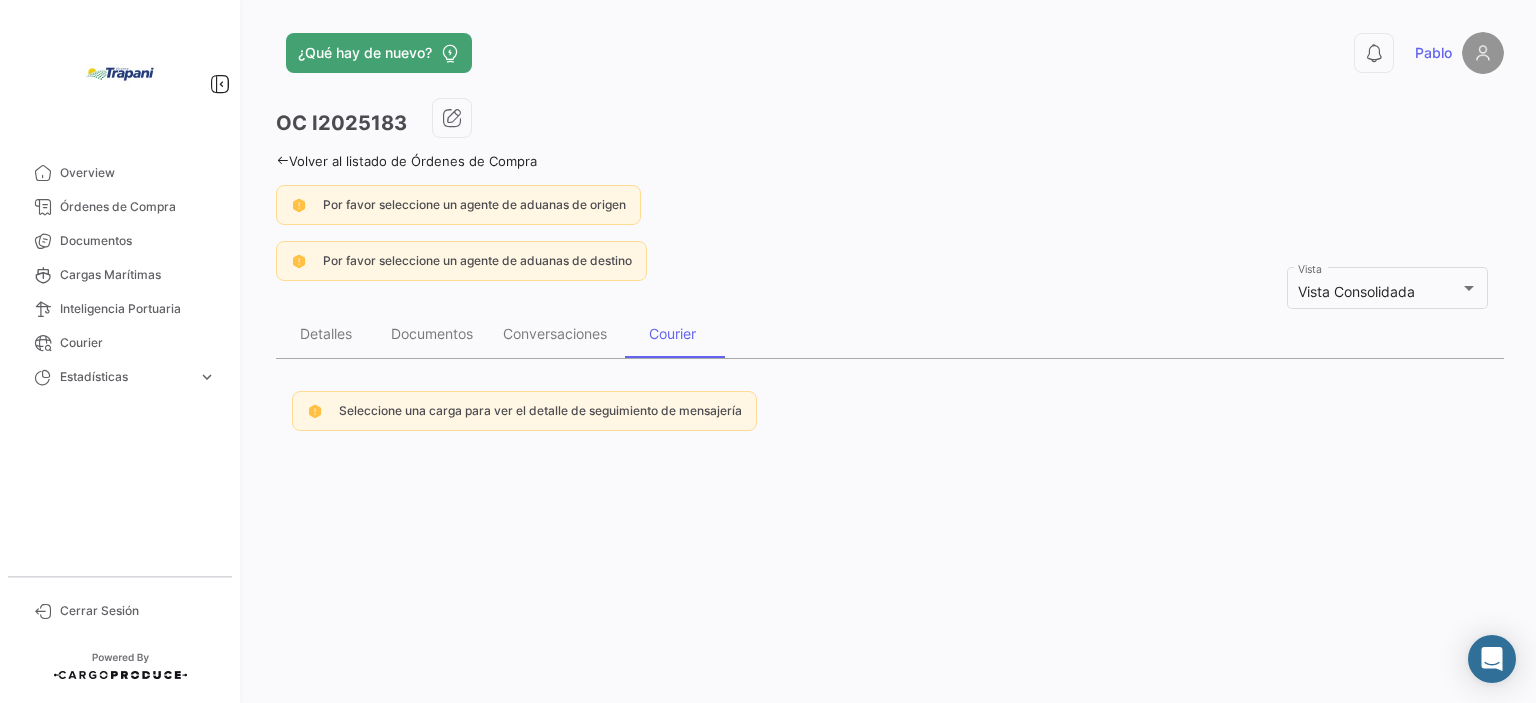 click on "Seleccione una carga para ver el detalle de seguimiento de mensajería" at bounding box center [540, 410] 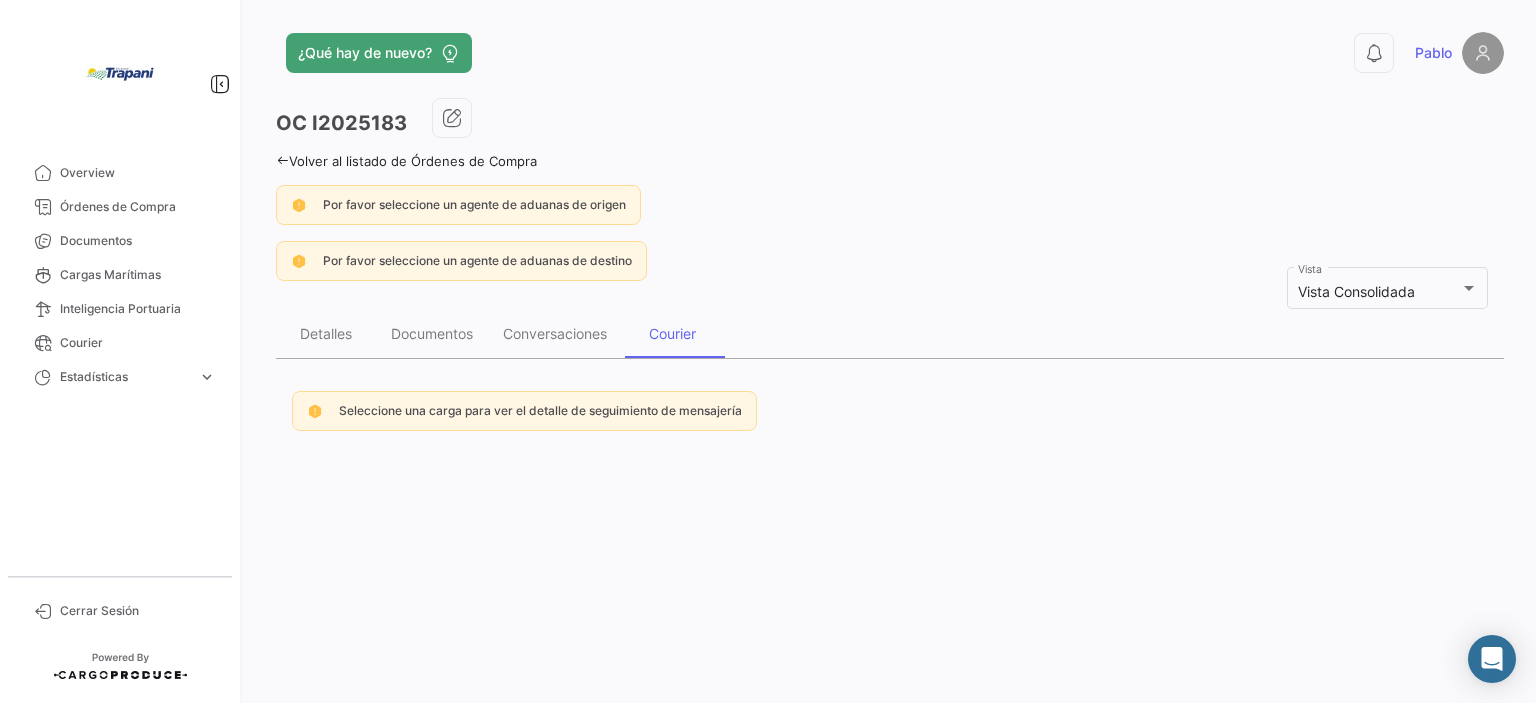 drag, startPoint x: 107, startPoint y: 177, endPoint x: 370, endPoint y: 13, distance: 309.94354 